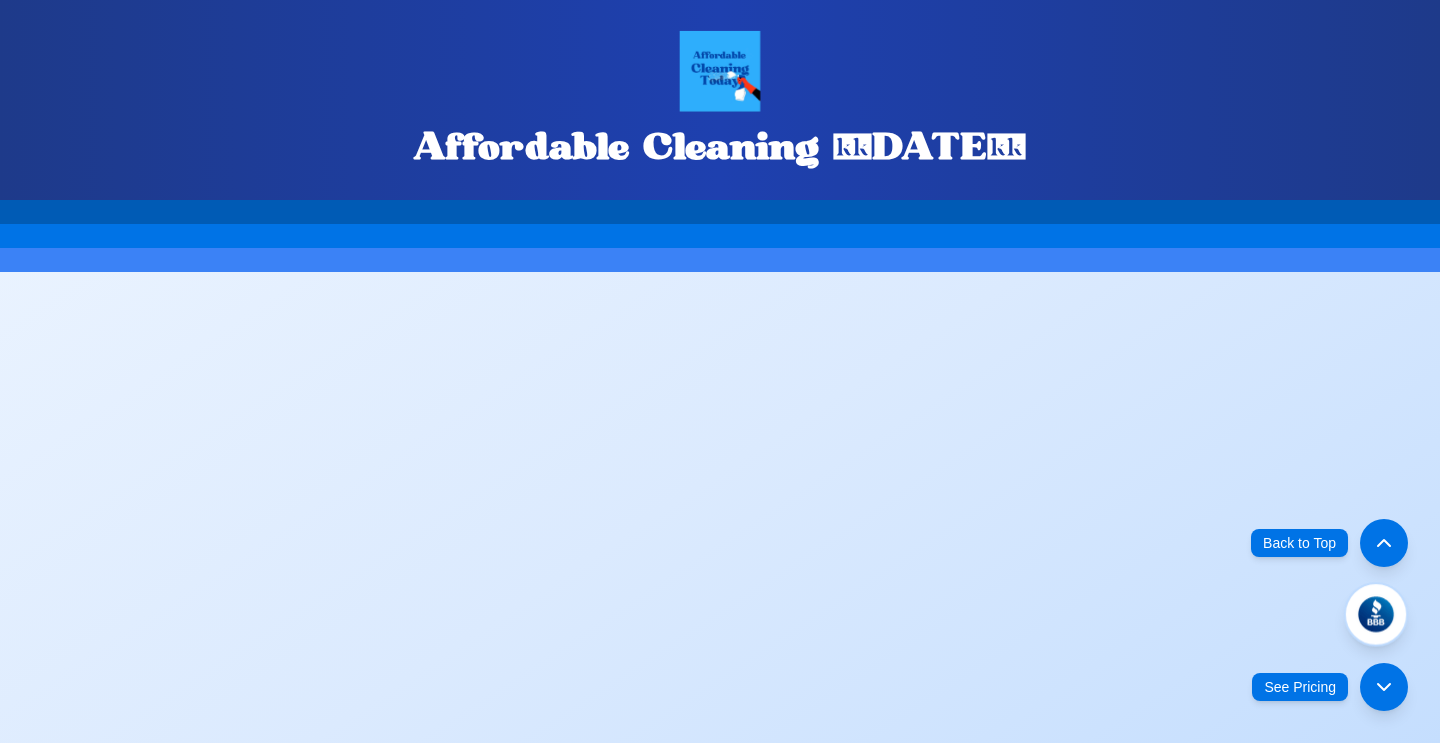 scroll, scrollTop: 0, scrollLeft: 0, axis: both 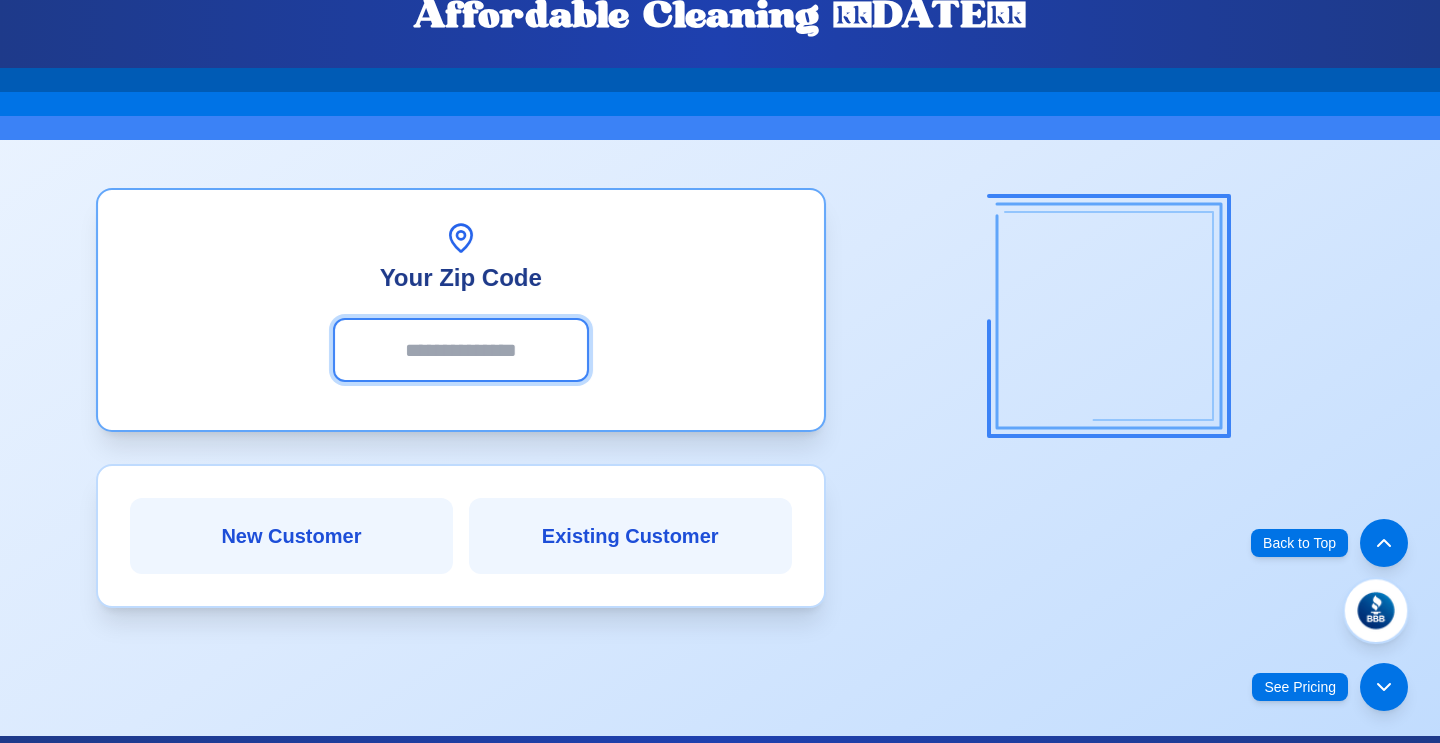 click at bounding box center [461, 350] 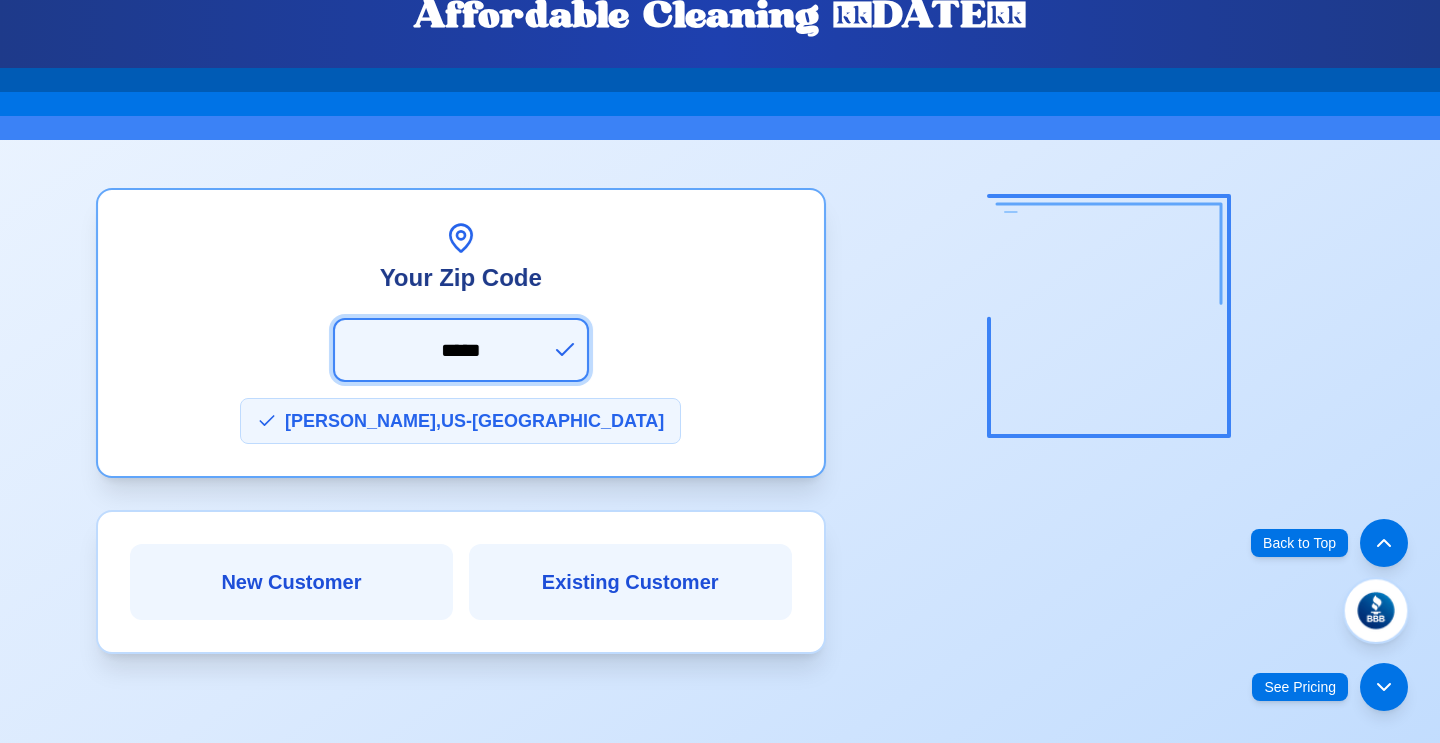 type on "*****" 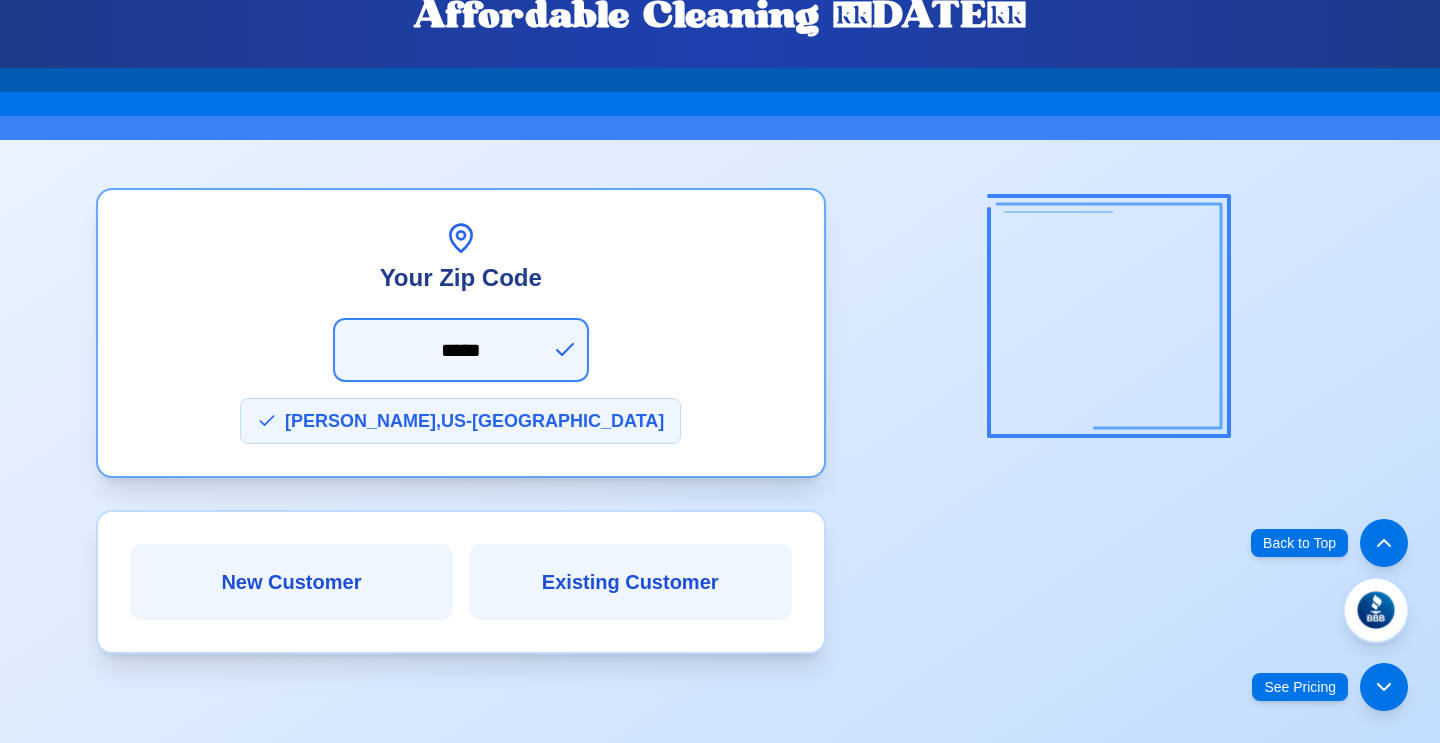 click on "[PERSON_NAME] ,  [GEOGRAPHIC_DATA]-[GEOGRAPHIC_DATA]" at bounding box center (474, 421) 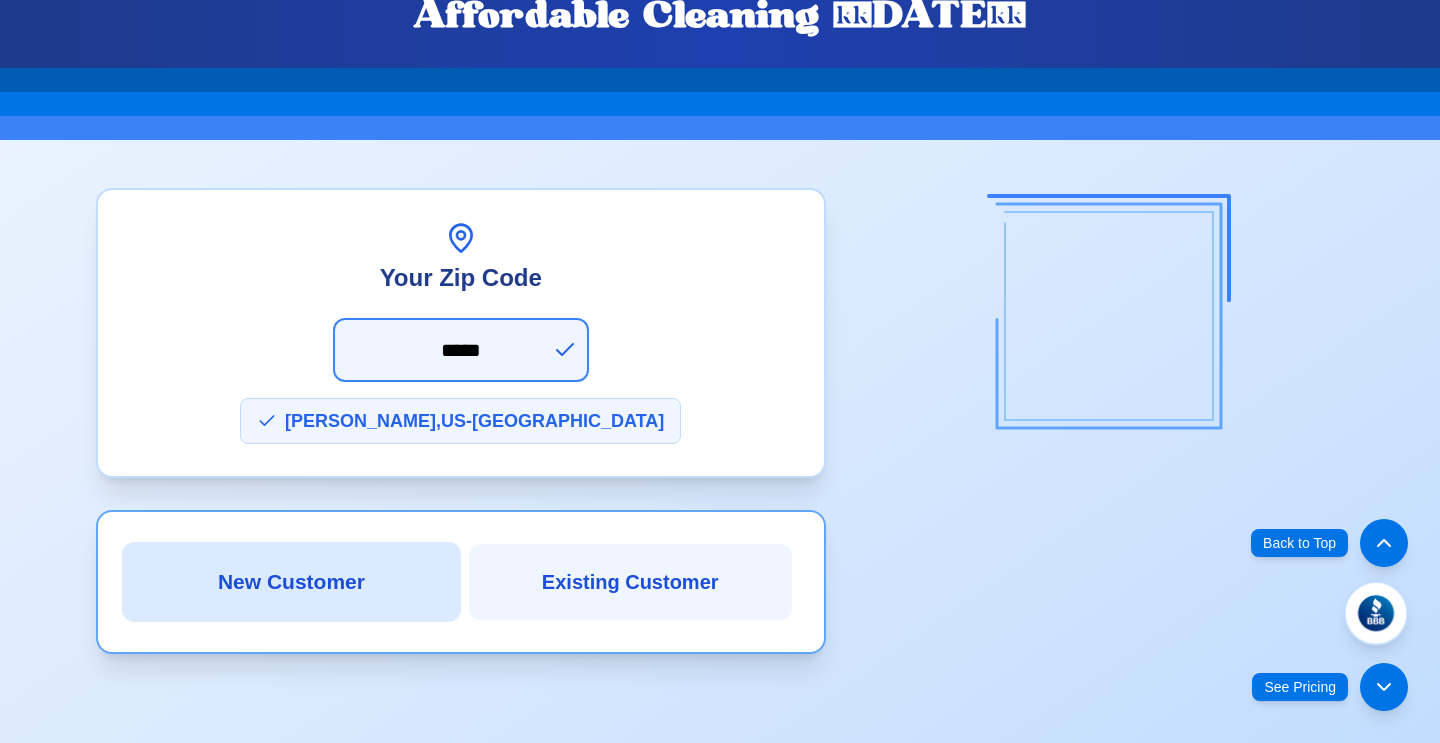 click on "New Customer" at bounding box center [291, 582] 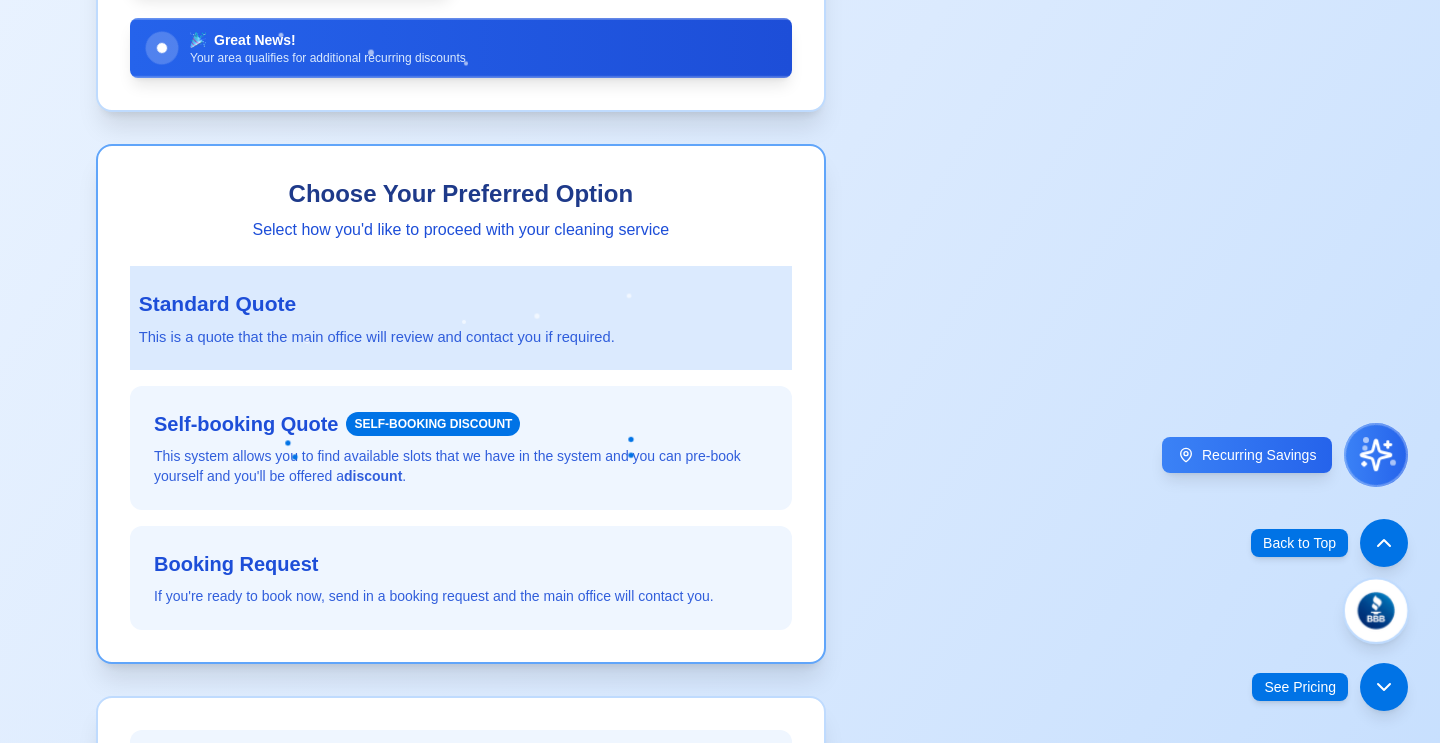 scroll, scrollTop: 759, scrollLeft: 0, axis: vertical 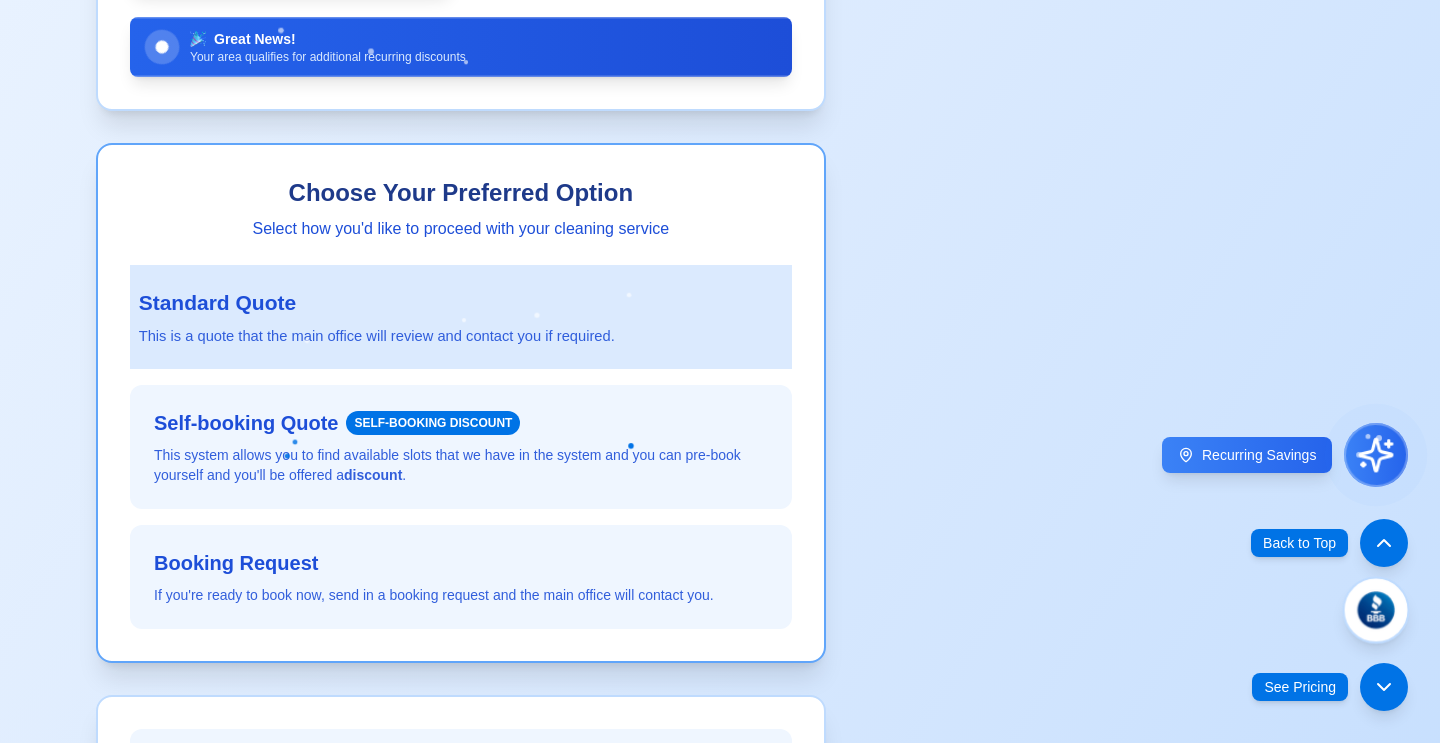 click on "Standard Quote" at bounding box center [461, 302] 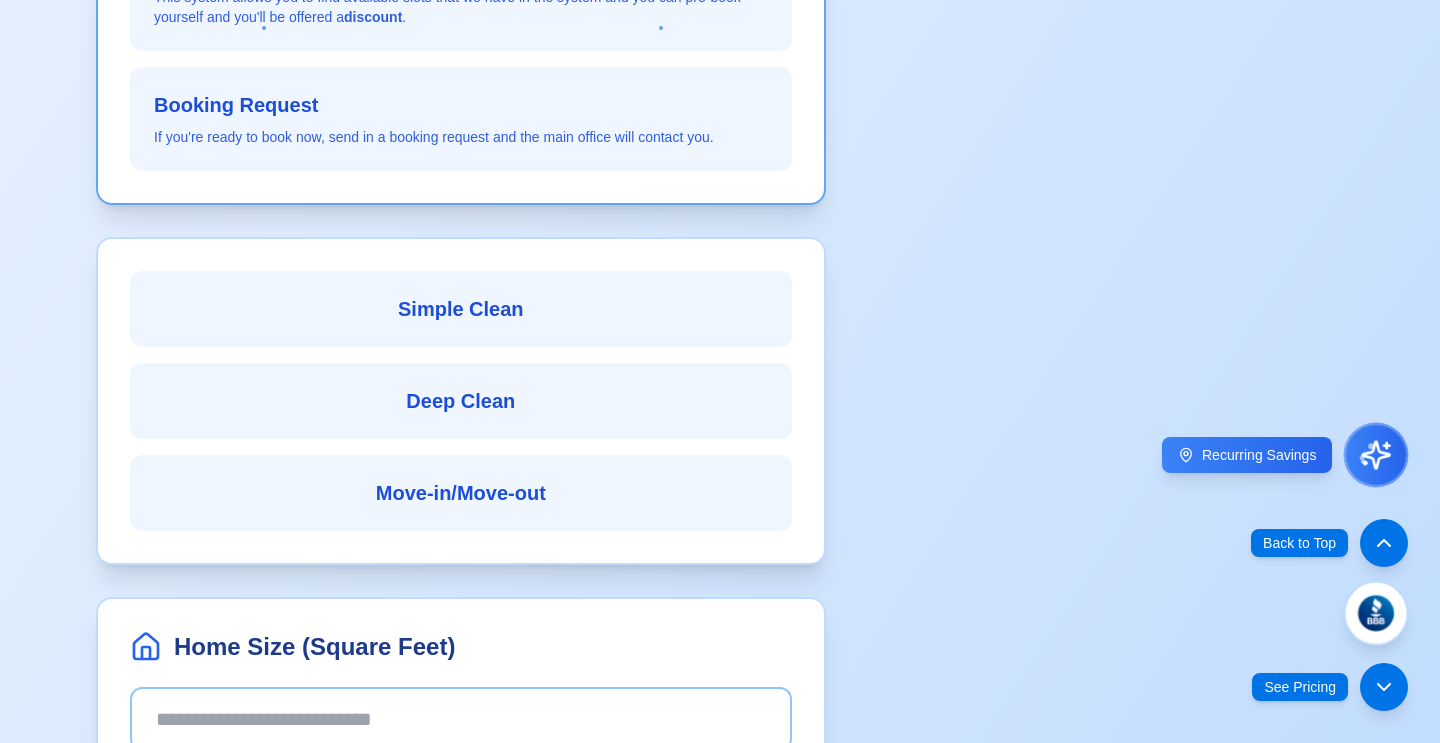 scroll, scrollTop: 1223, scrollLeft: 0, axis: vertical 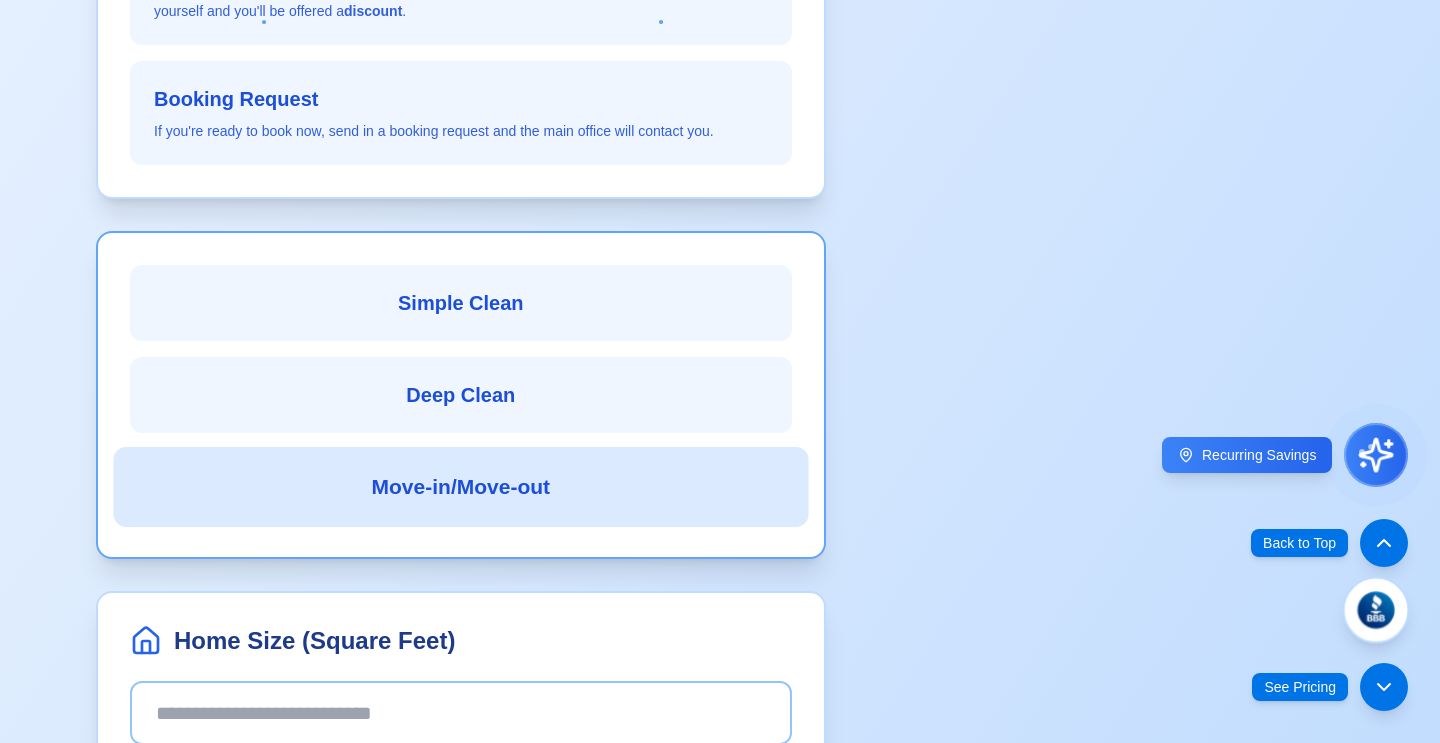 click on "Move-in/Move-out" at bounding box center (461, 486) 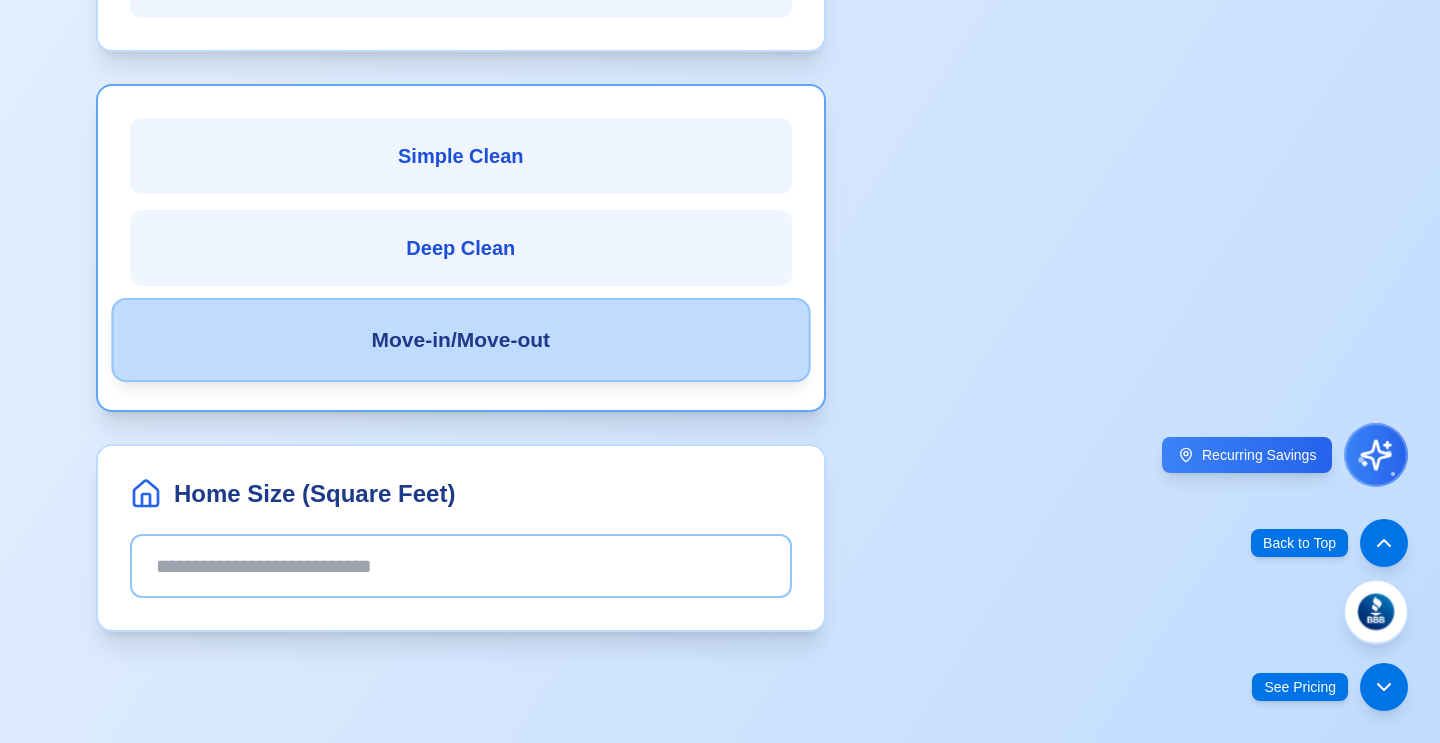 scroll, scrollTop: 1463, scrollLeft: 0, axis: vertical 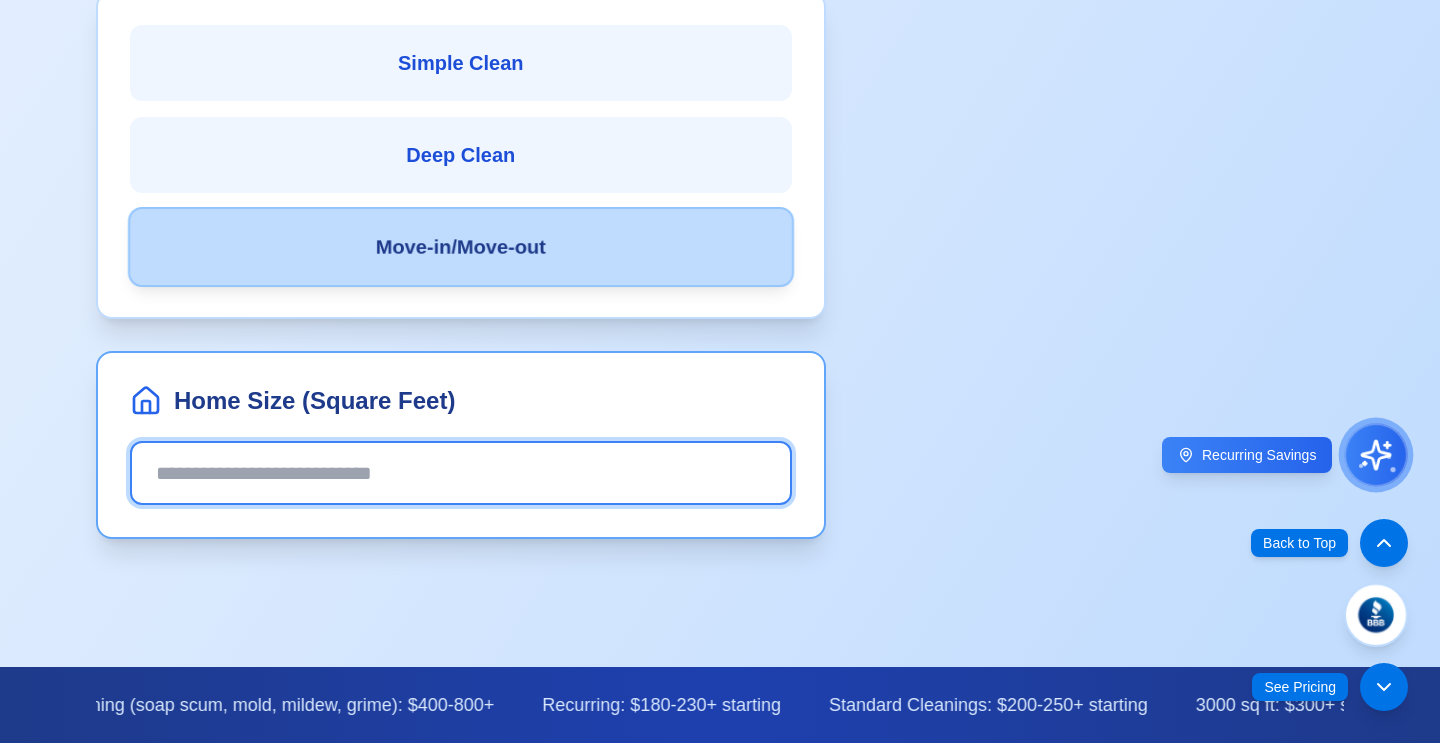 click at bounding box center (461, 473) 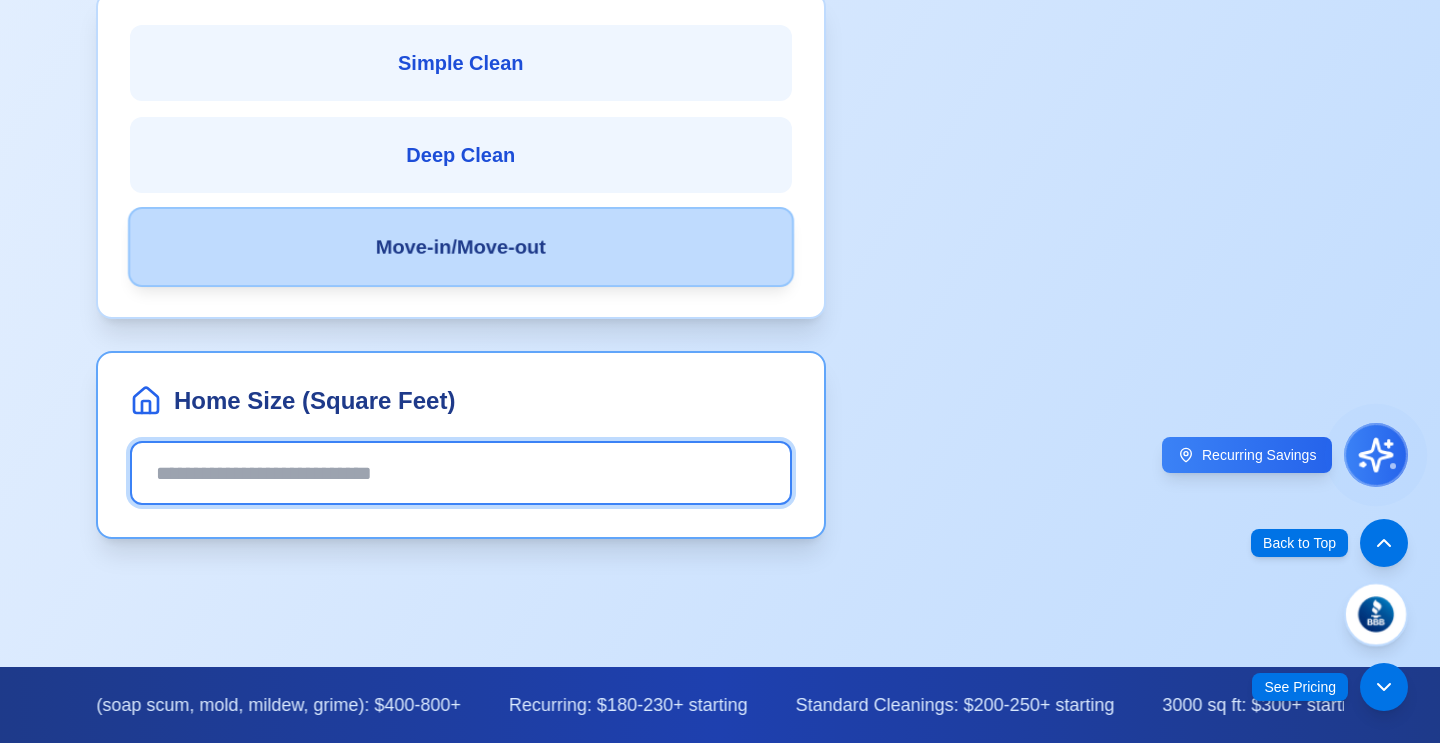 click at bounding box center (461, 473) 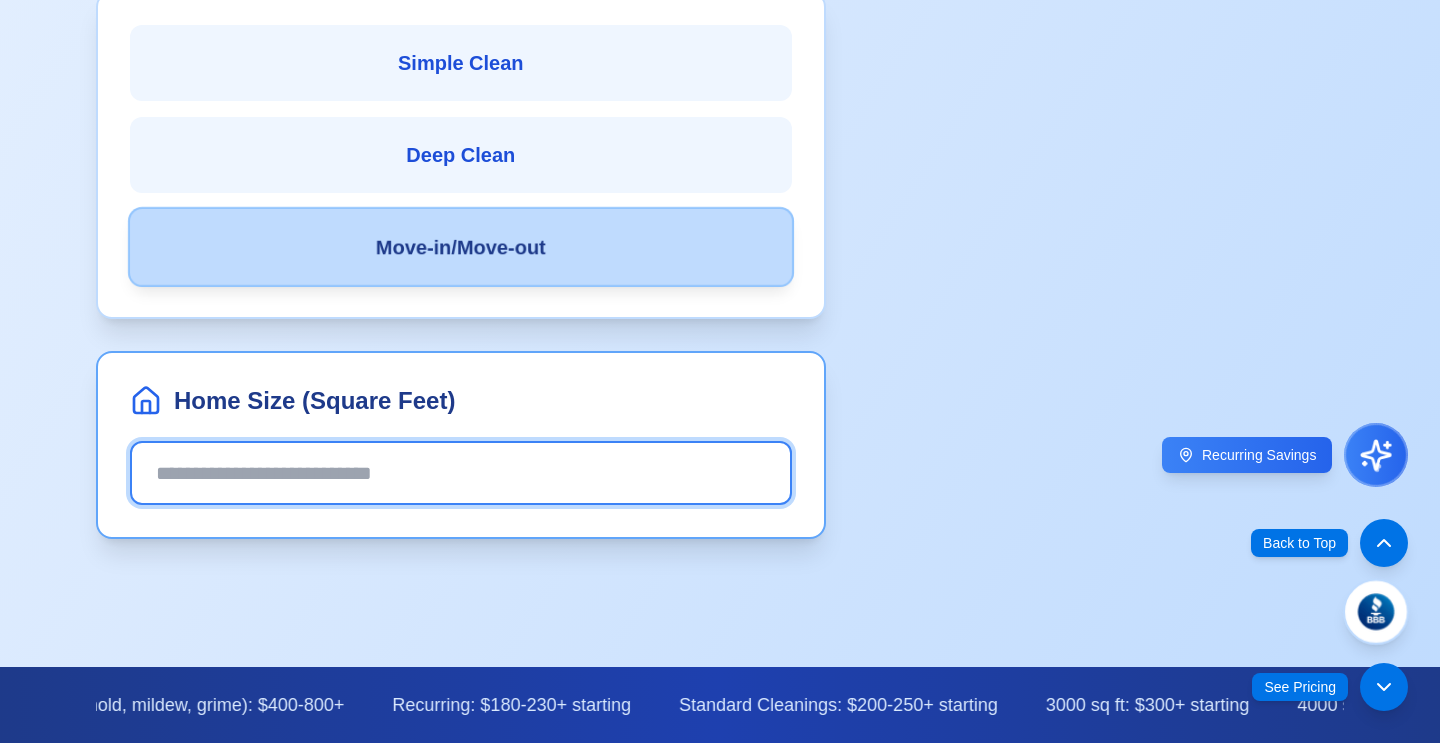 type on "****" 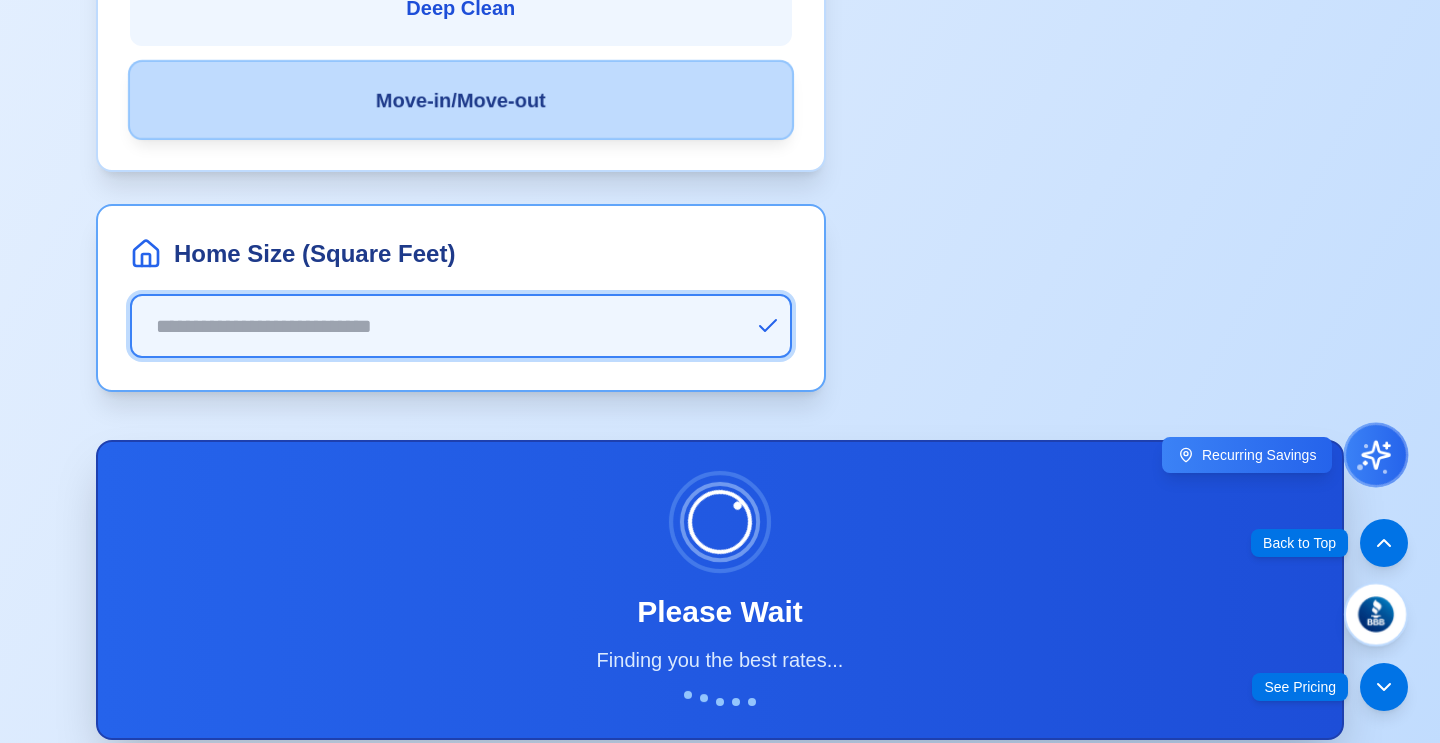 scroll, scrollTop: 1811, scrollLeft: 0, axis: vertical 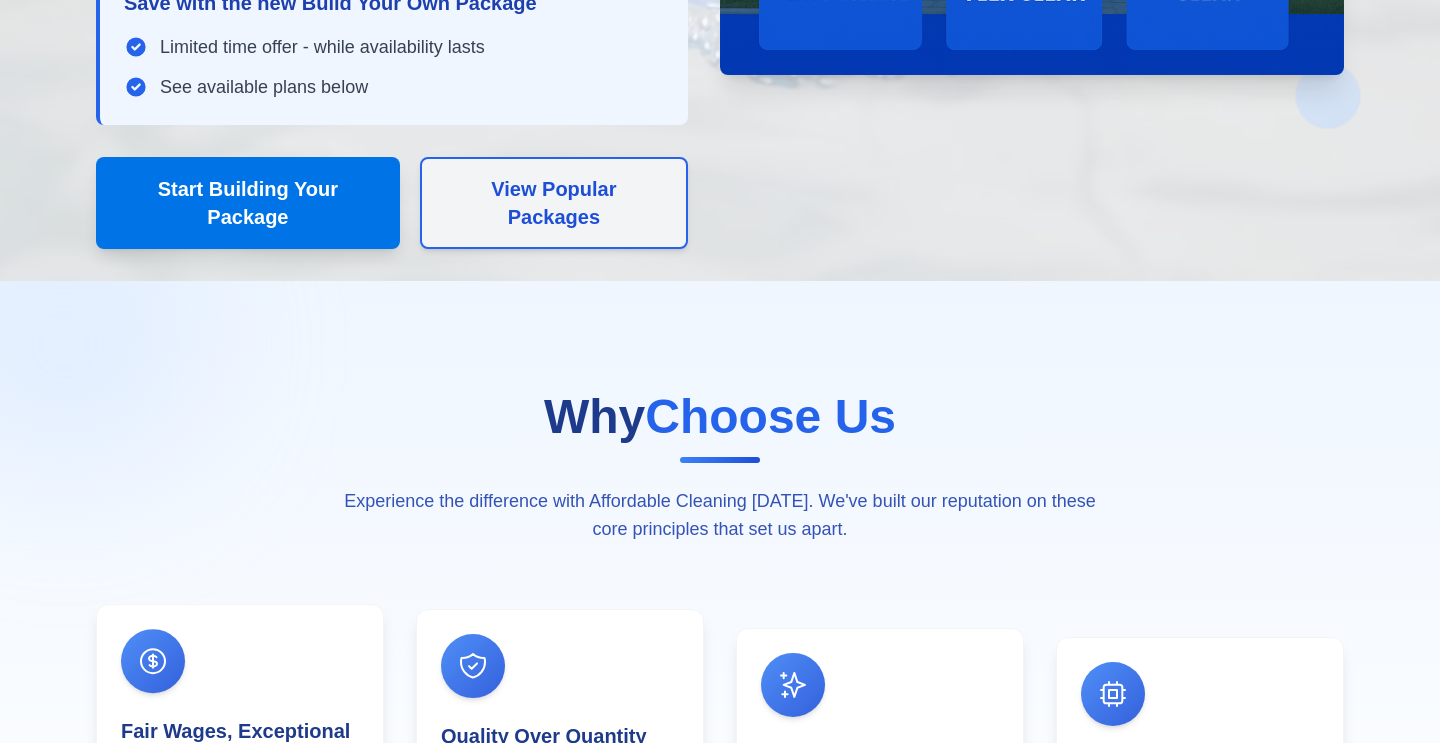 click on "View Popular Packages" at bounding box center (554, 203) 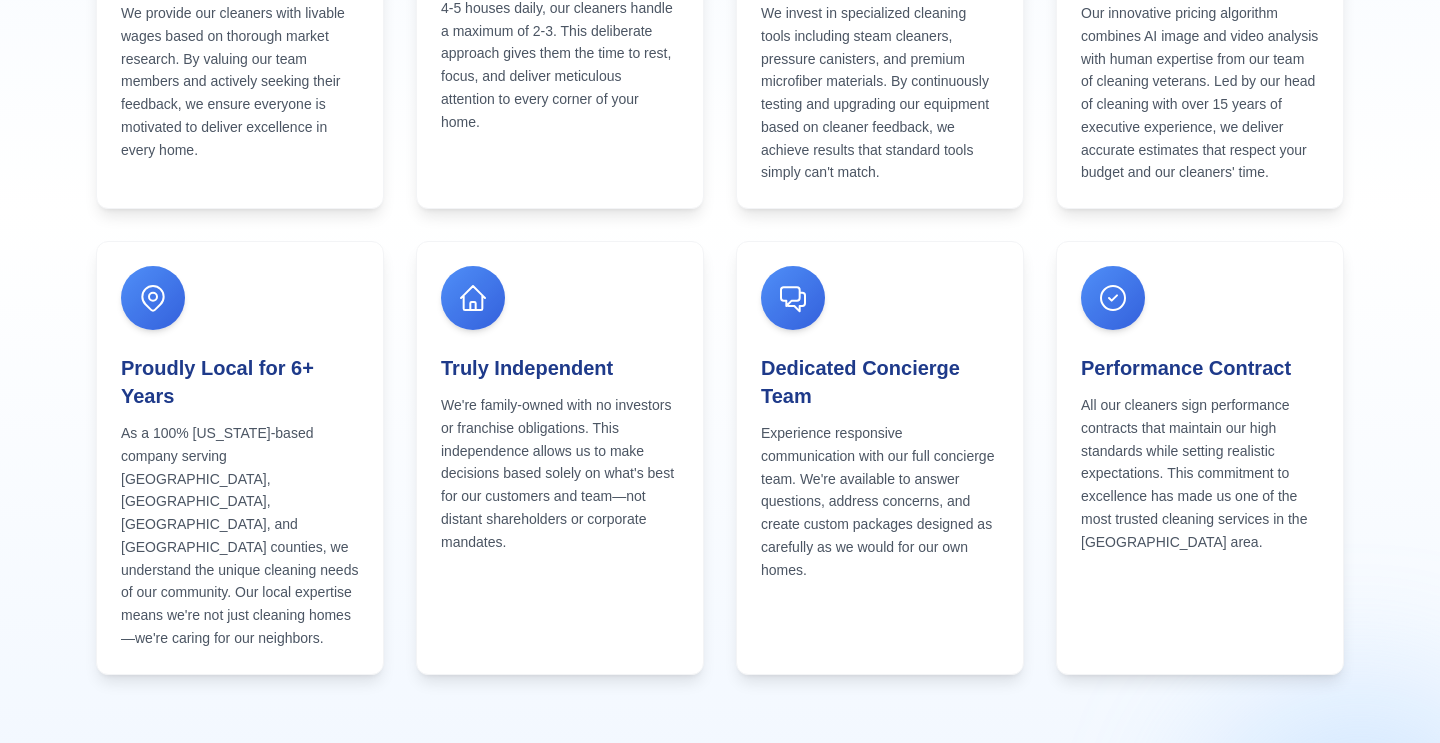 scroll, scrollTop: 2230, scrollLeft: 0, axis: vertical 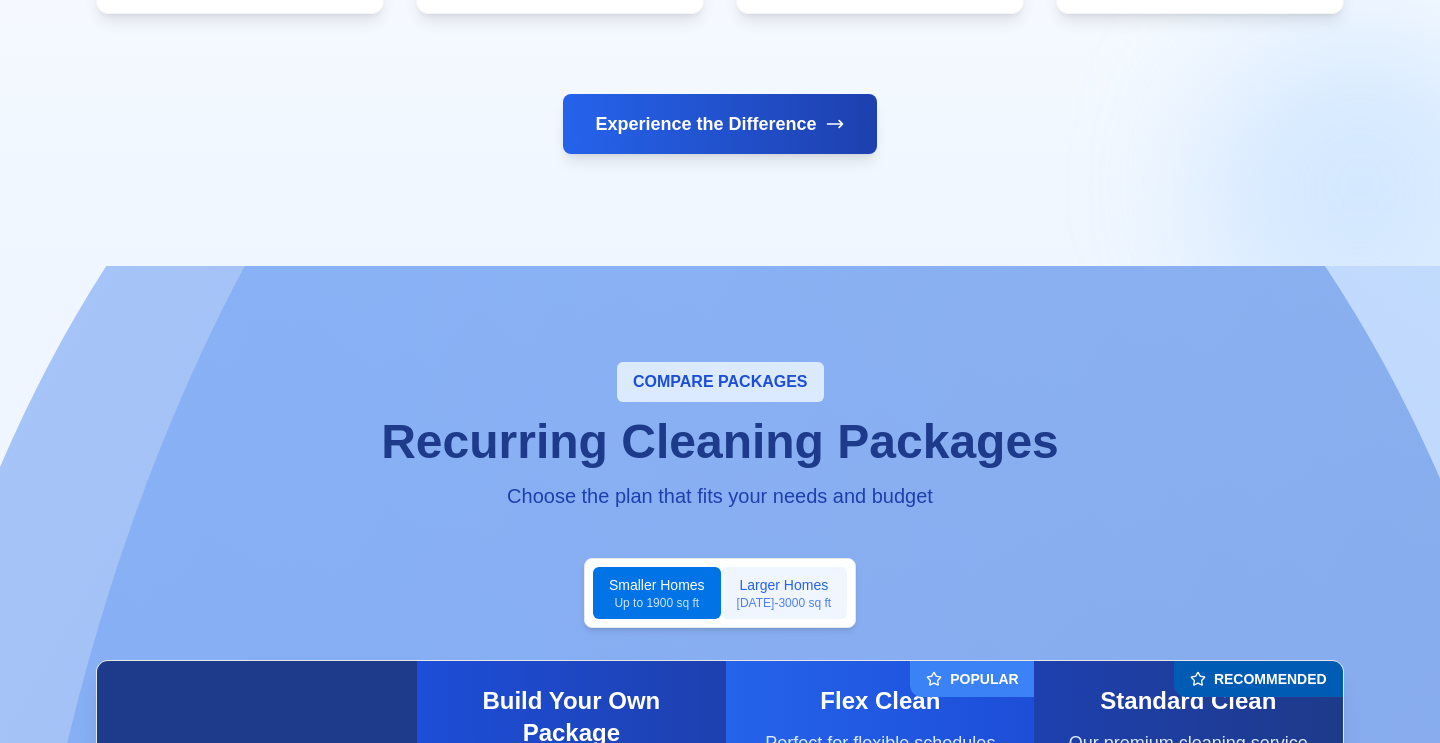 click on "Larger Homes [DATE]-3000 sq ft" at bounding box center [784, 593] 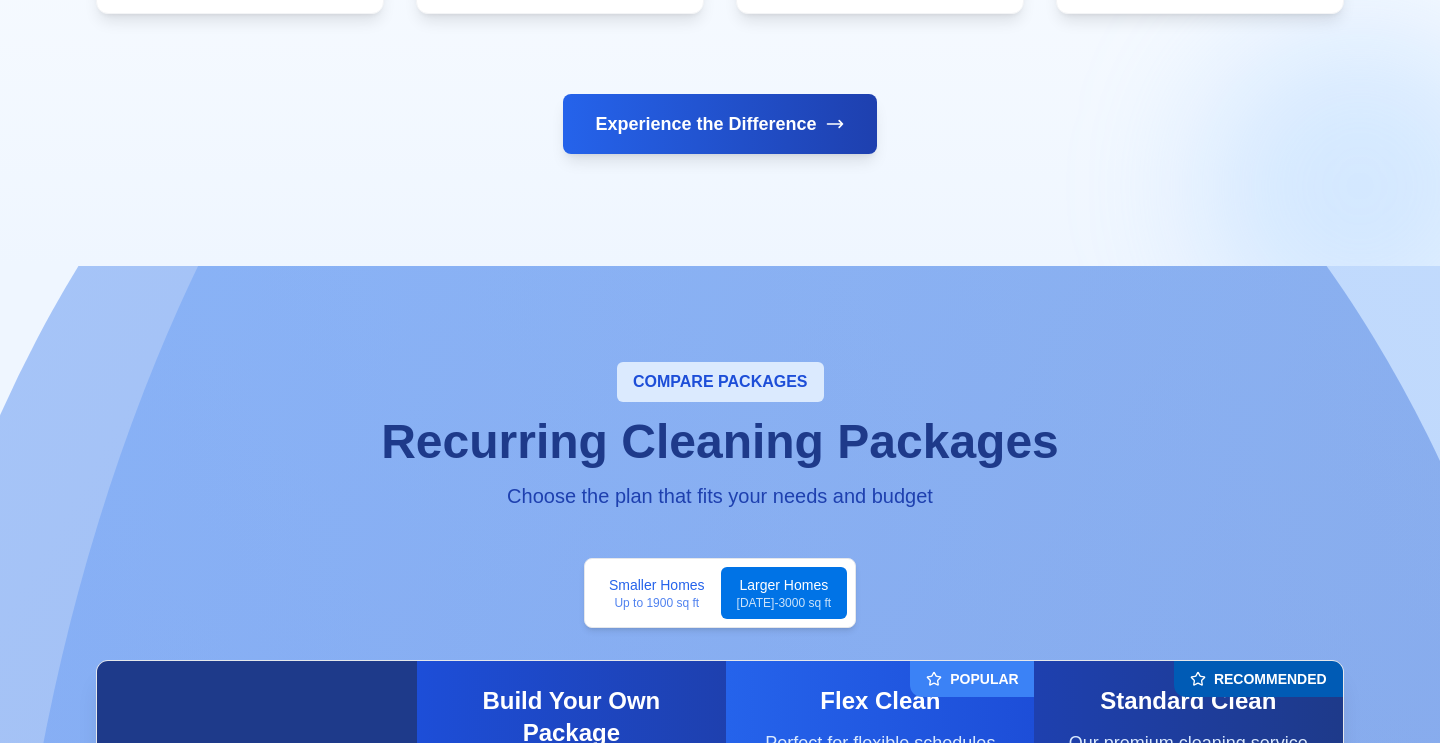 click on "Smaller Homes Up to 1900 sq ft Larger Homes [DATE]-3000 sq ft" at bounding box center [720, 593] 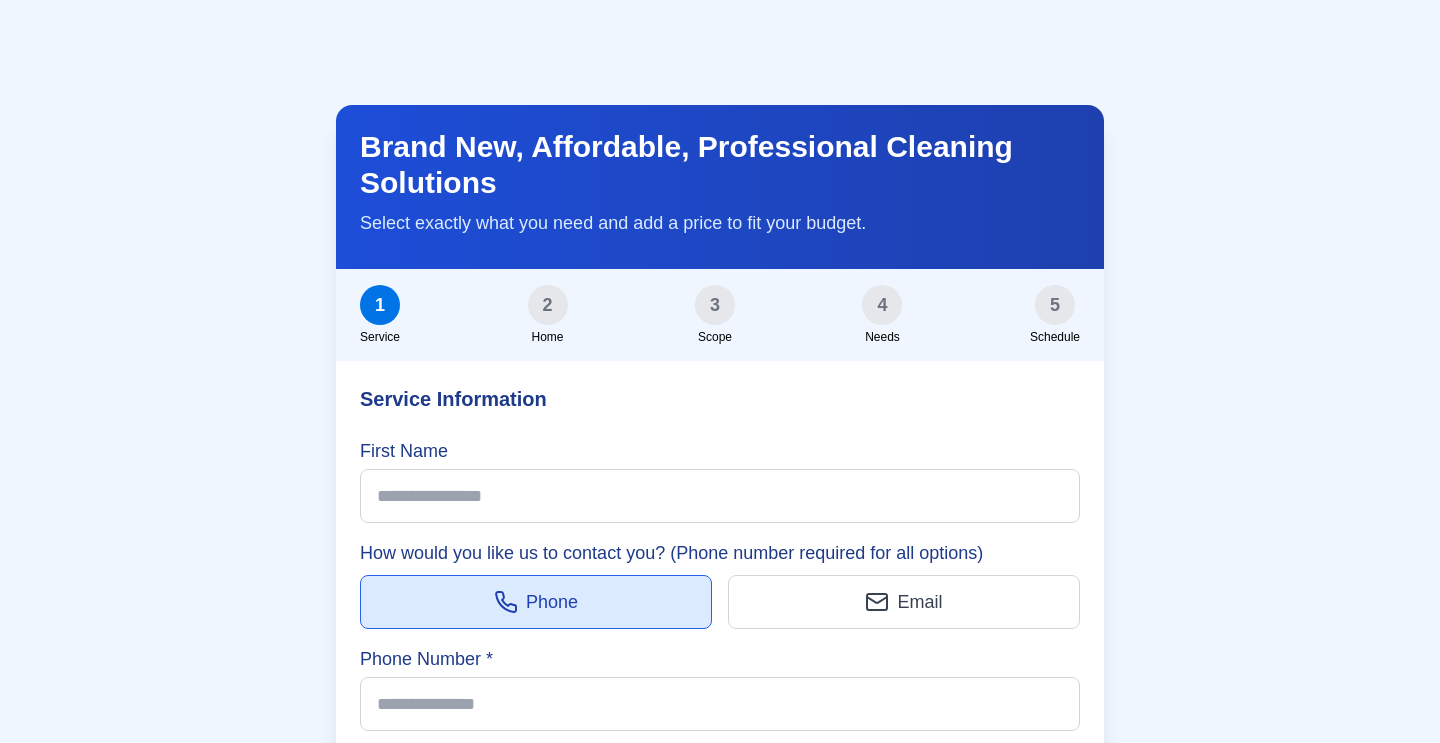 scroll, scrollTop: 5305, scrollLeft: 0, axis: vertical 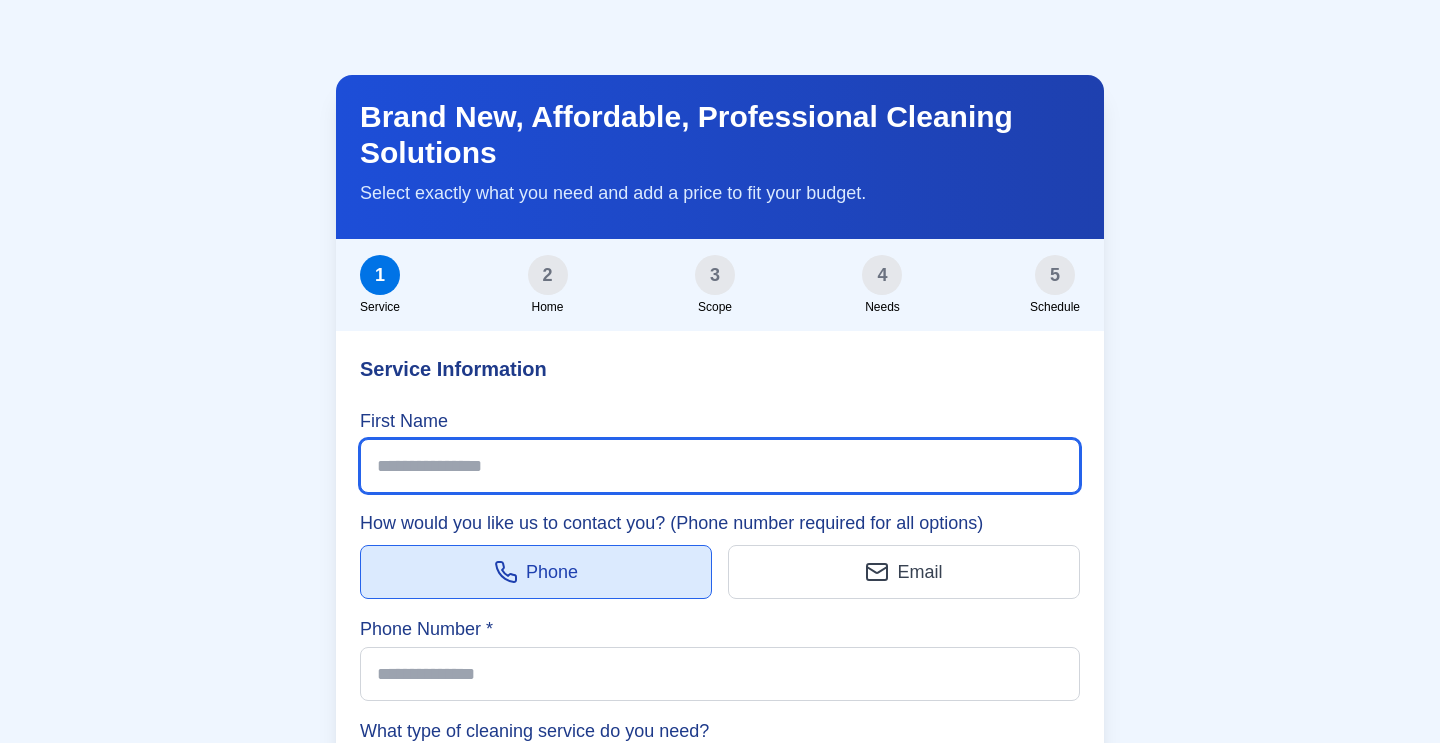 click on "First Name" at bounding box center [720, 466] 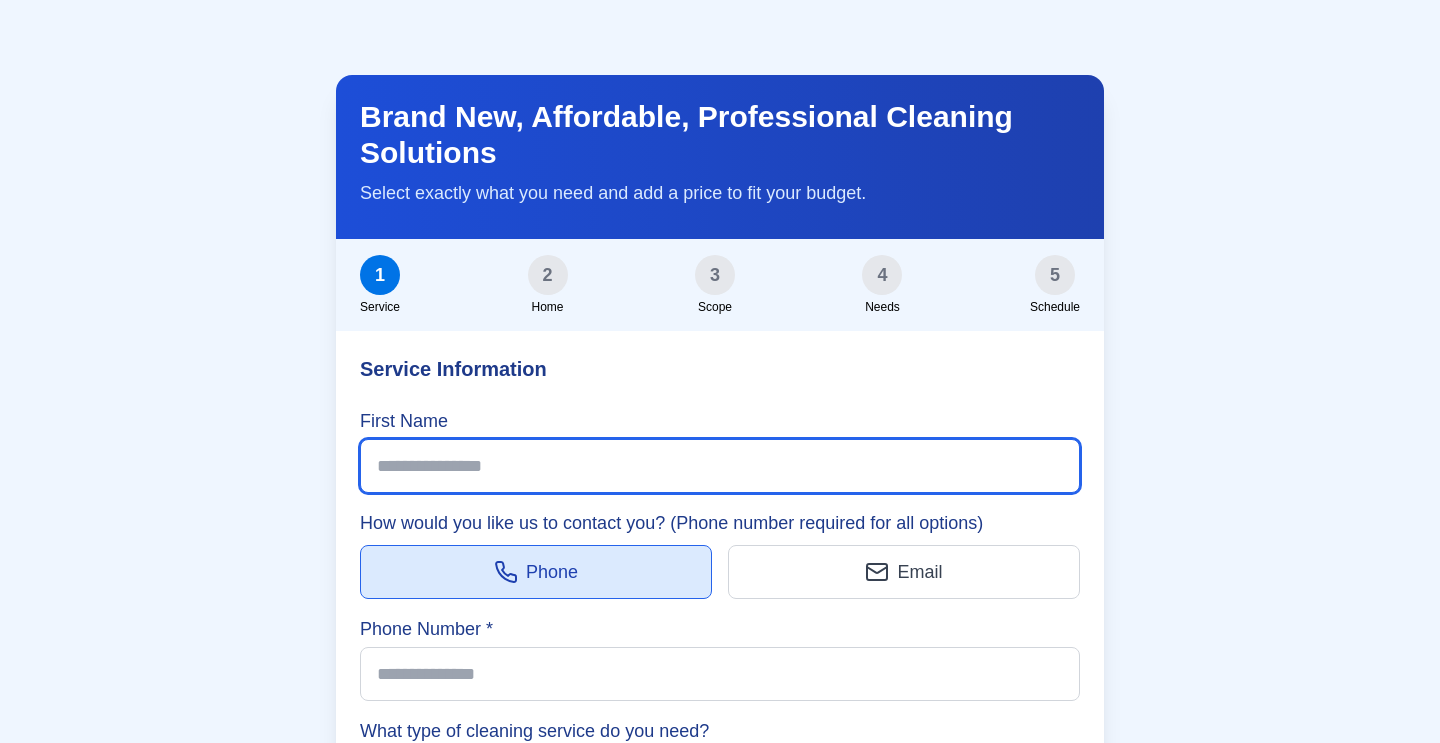 type on "********" 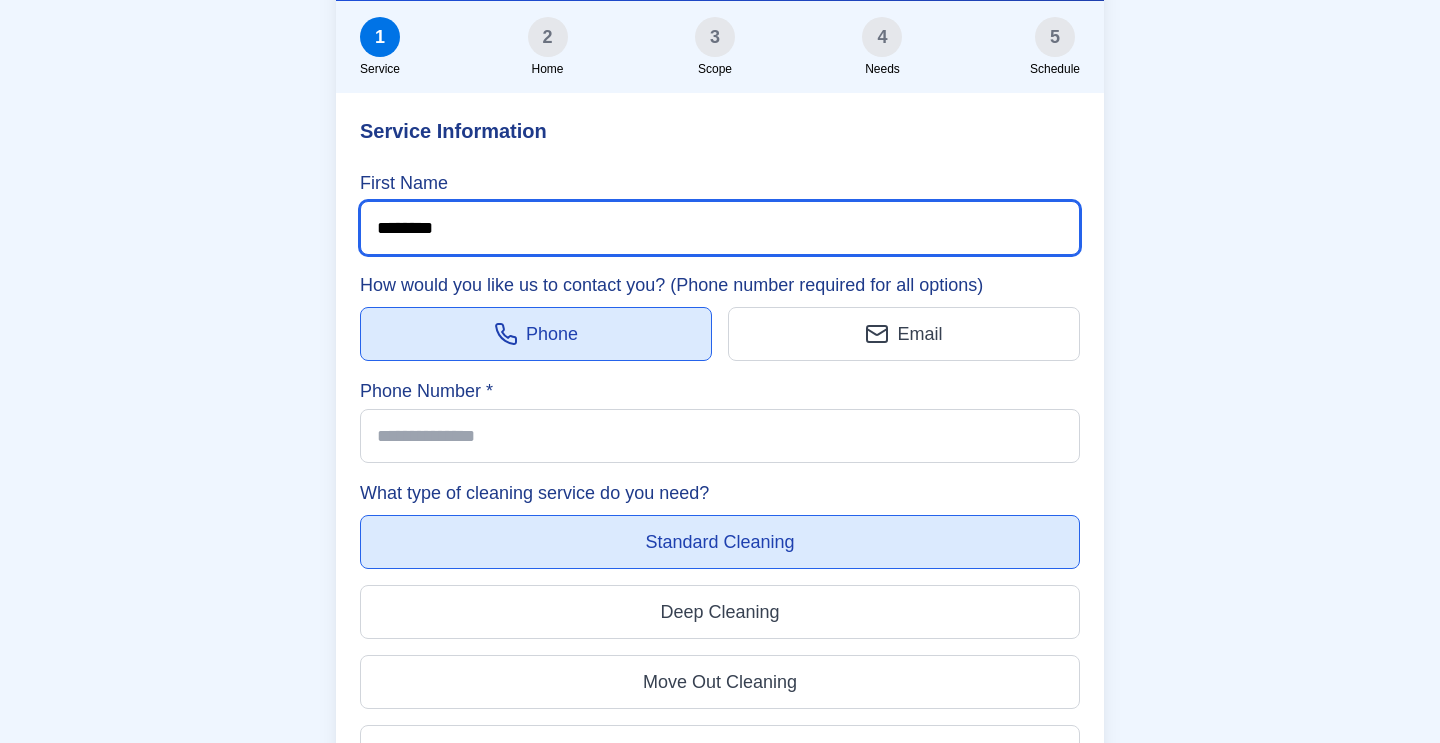 scroll, scrollTop: 5553, scrollLeft: 0, axis: vertical 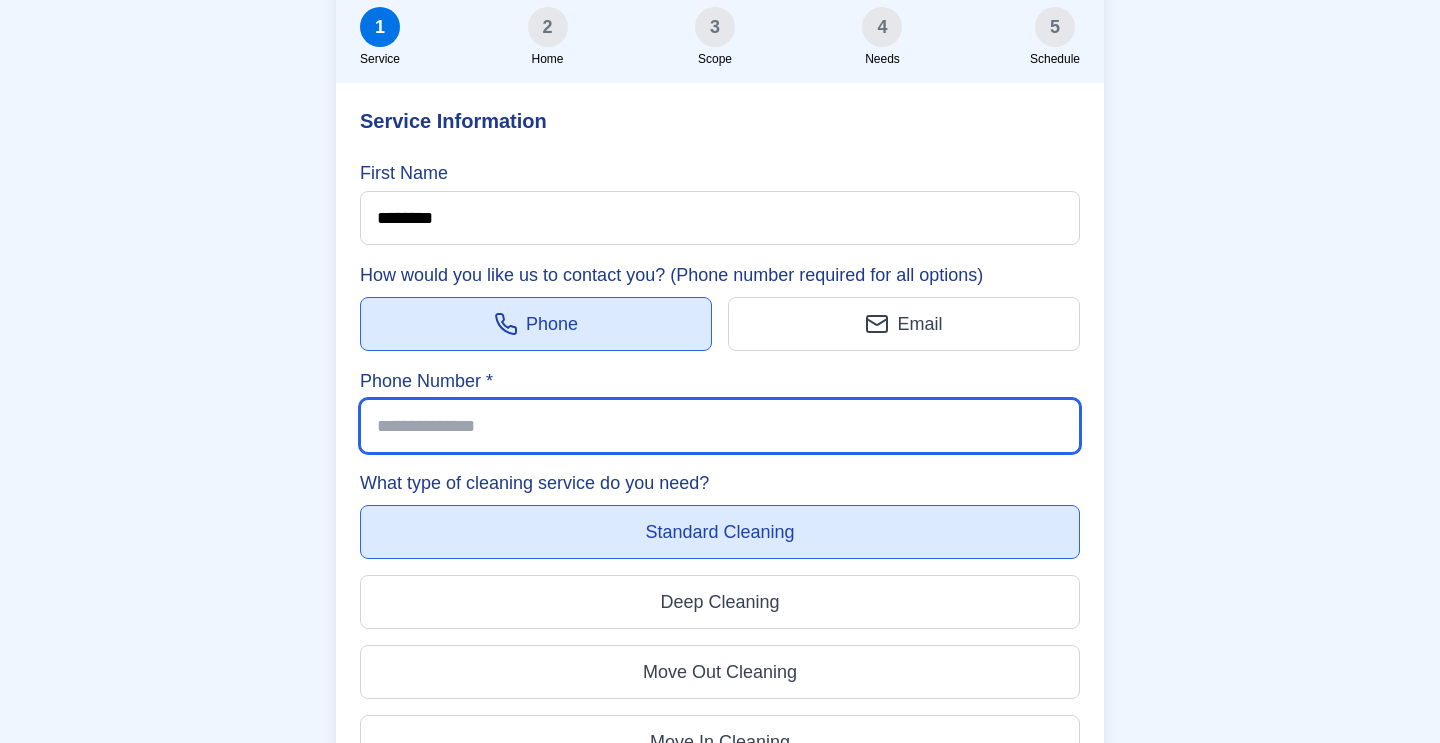 click on "Phone Number *" at bounding box center [720, 426] 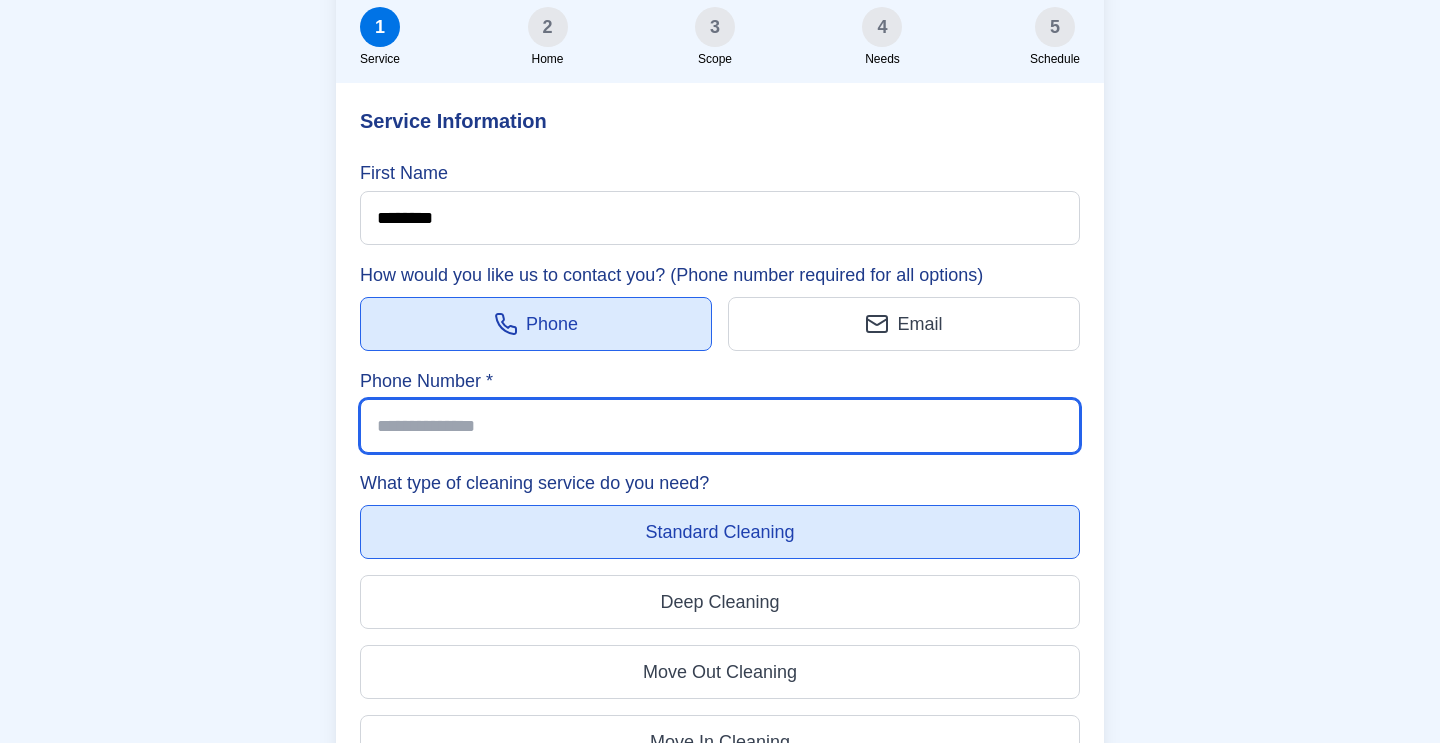 type on "**********" 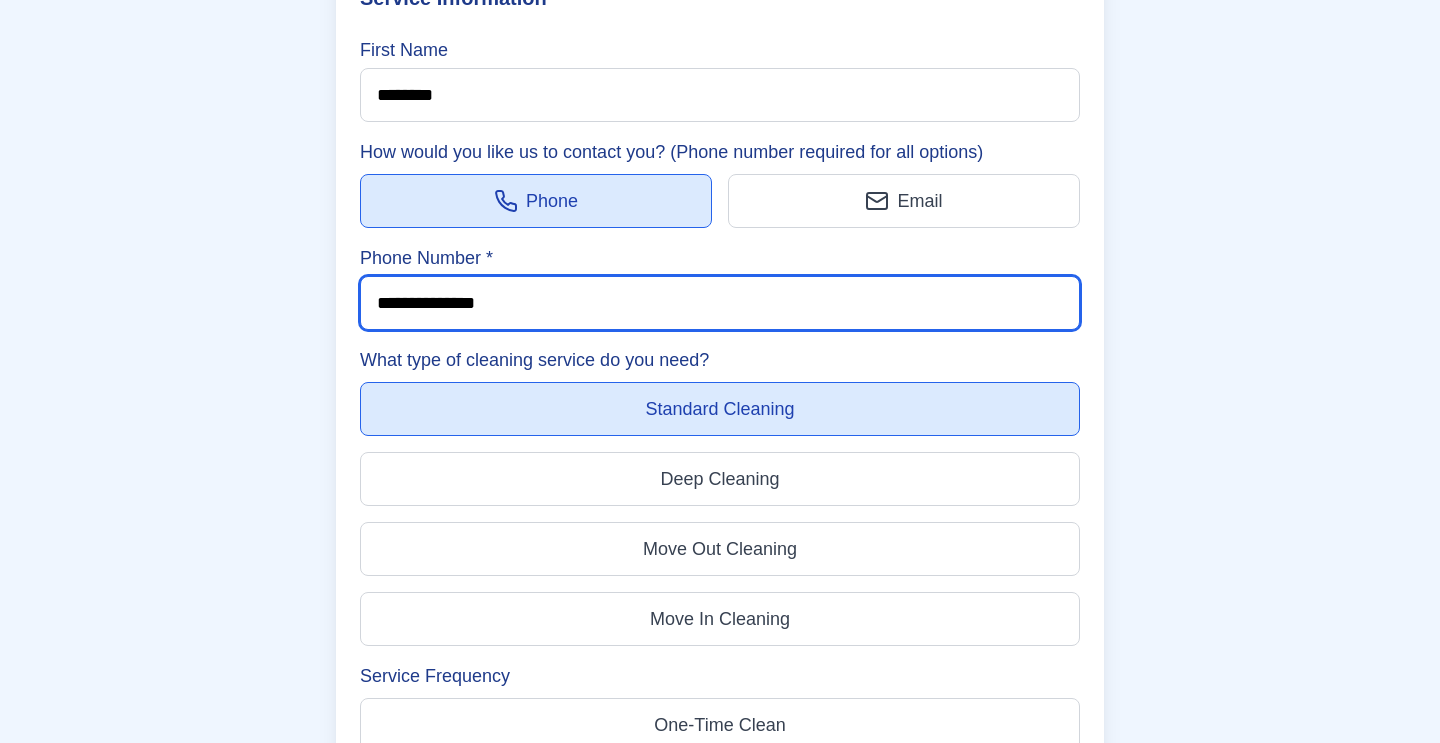 scroll, scrollTop: 5702, scrollLeft: 0, axis: vertical 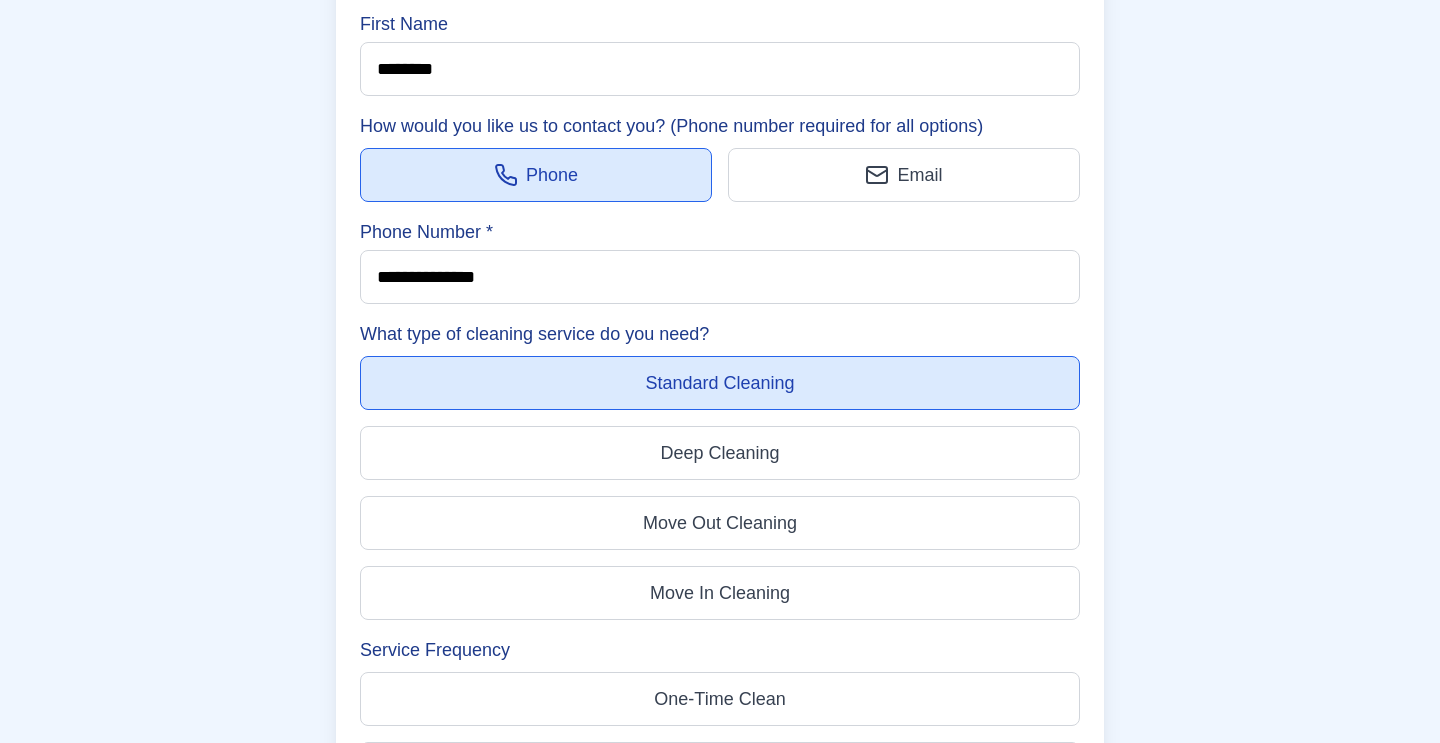 click on "Move Out Cleaning" at bounding box center [720, 523] 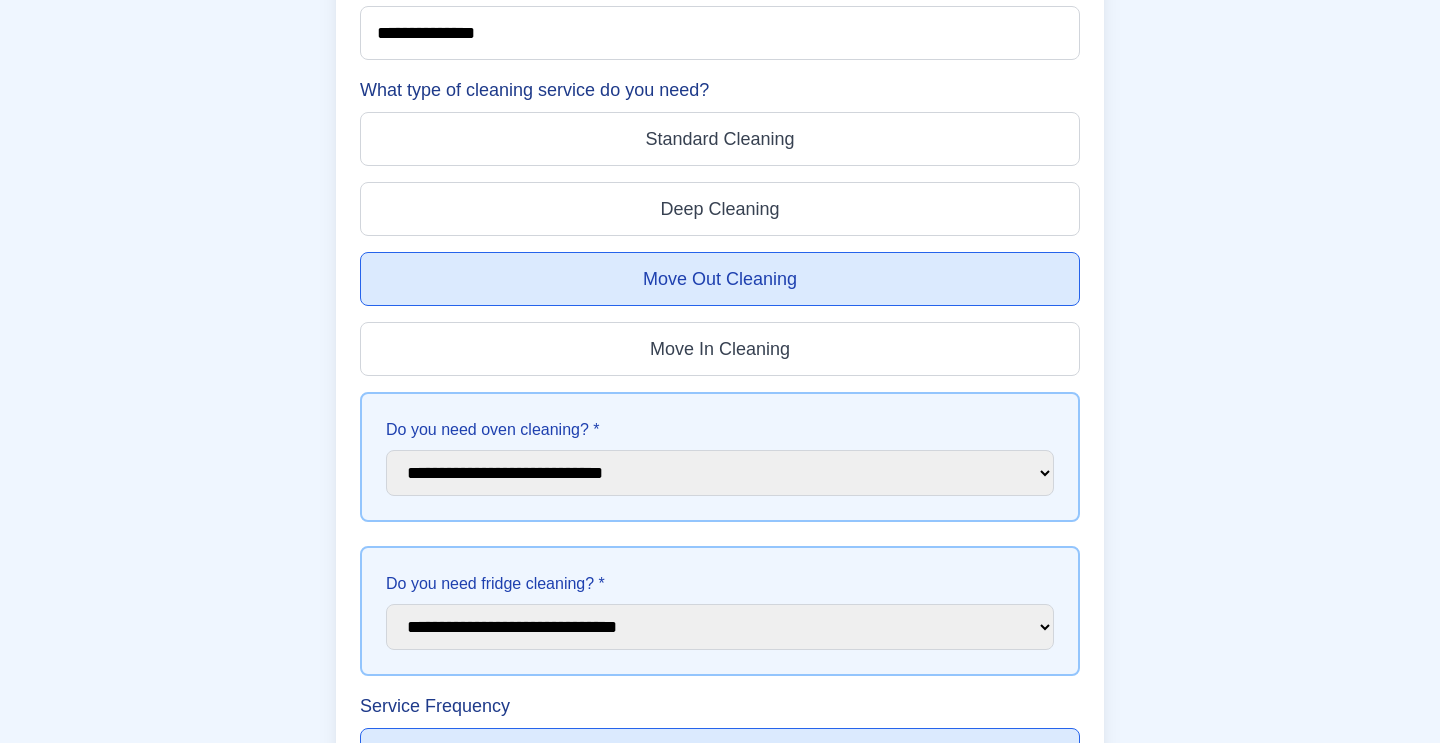 scroll, scrollTop: 5954, scrollLeft: 0, axis: vertical 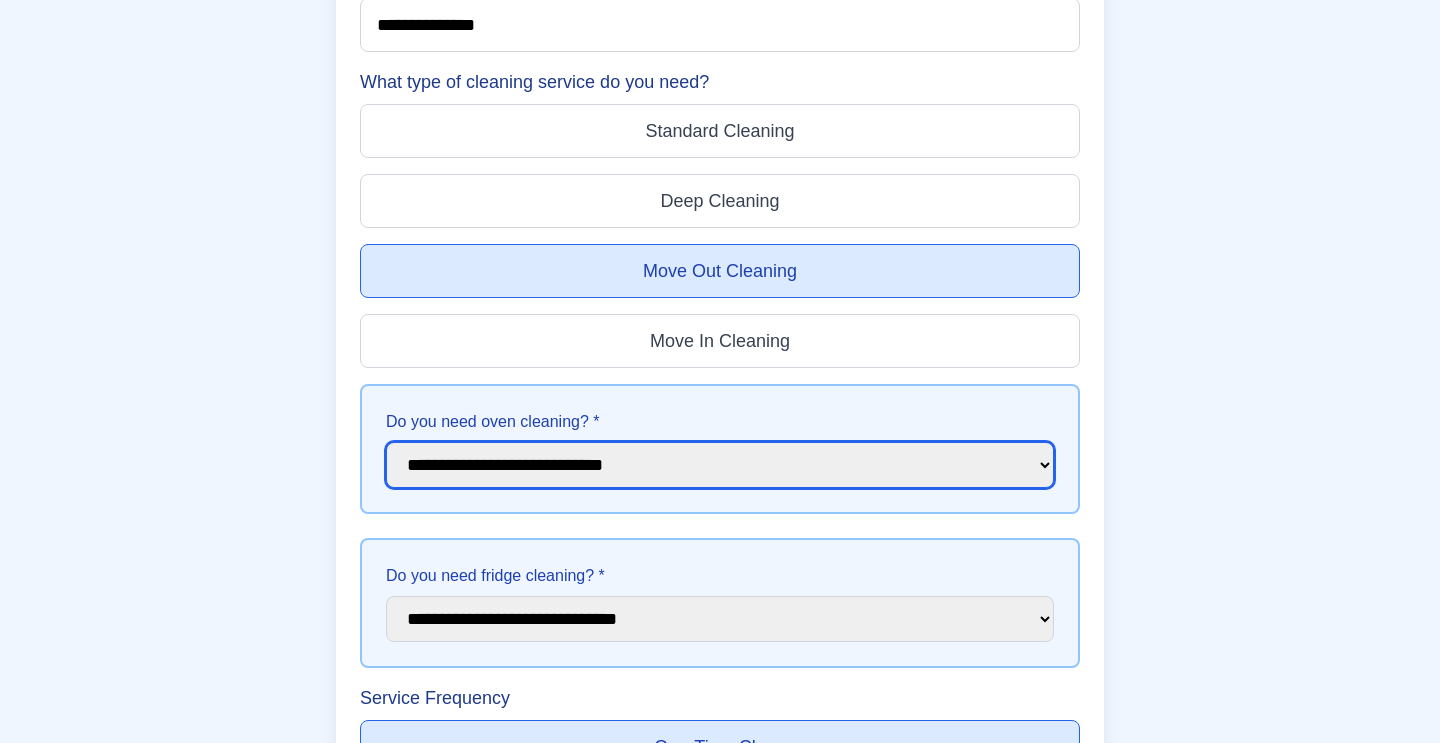 click on "**********" at bounding box center (720, 465) 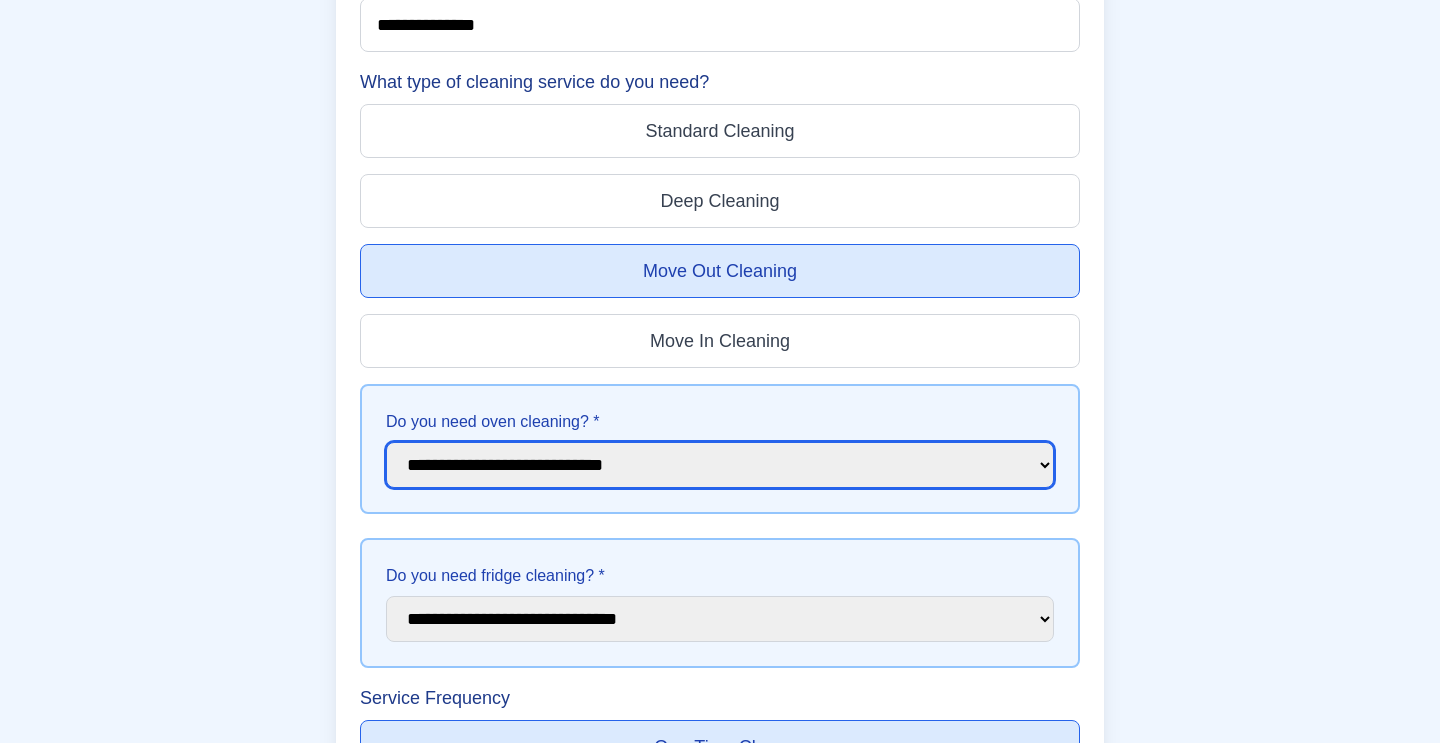 select on "***" 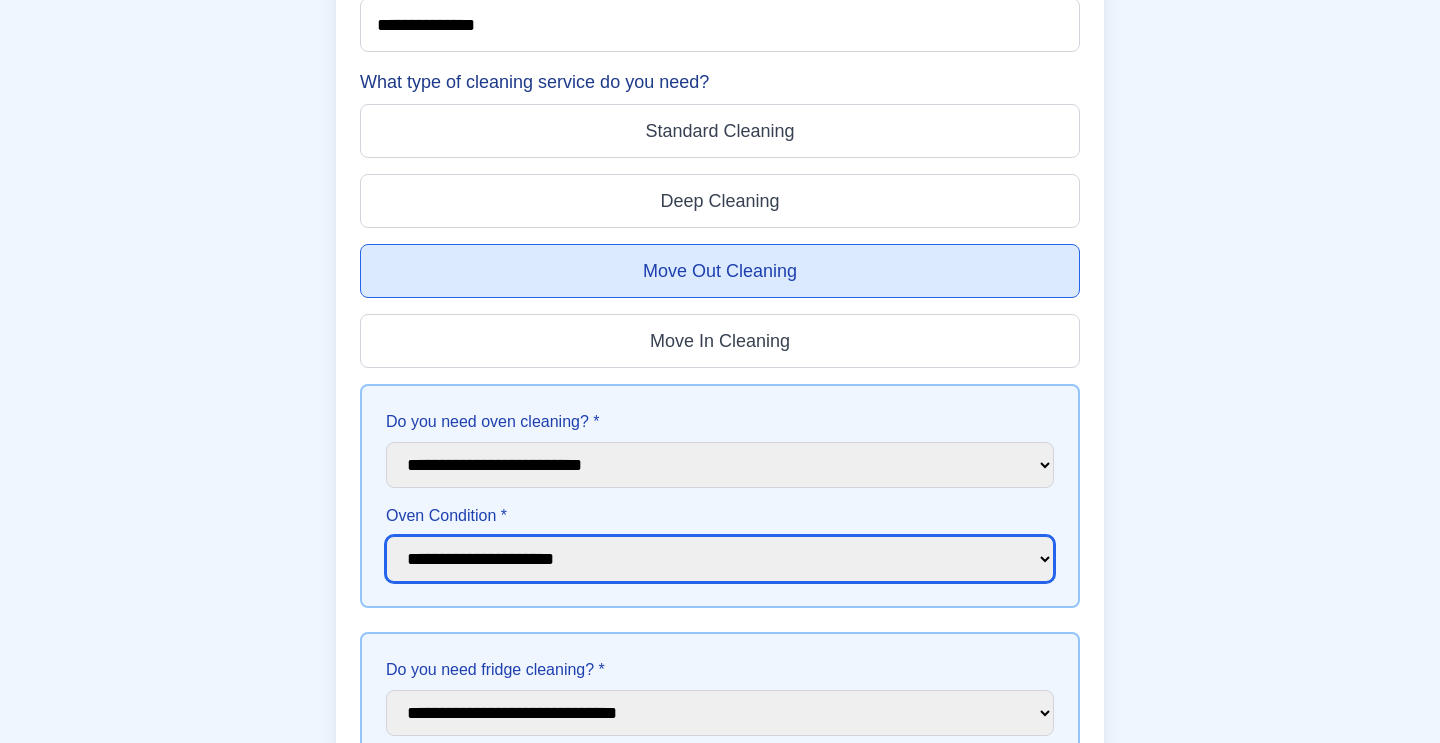 click on "**********" at bounding box center (720, 559) 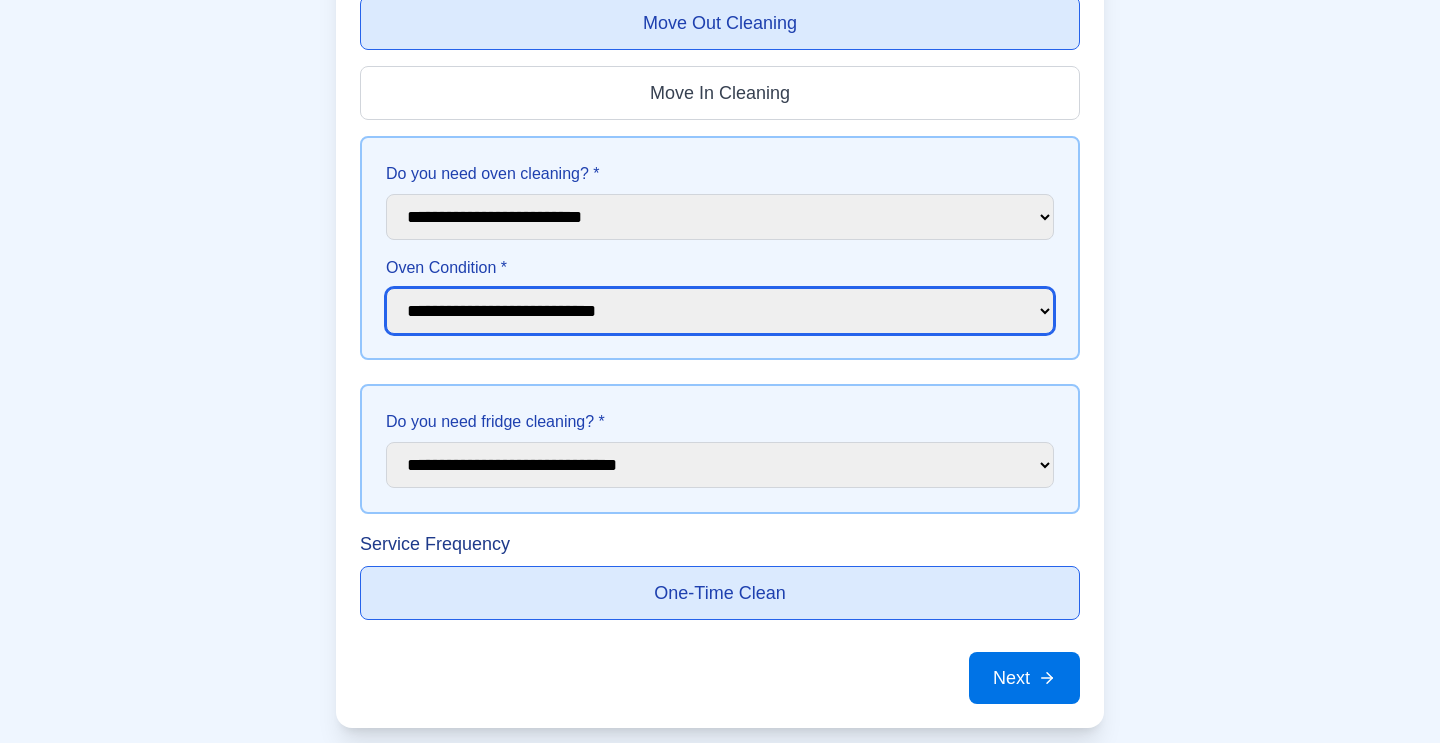 scroll, scrollTop: 6217, scrollLeft: 0, axis: vertical 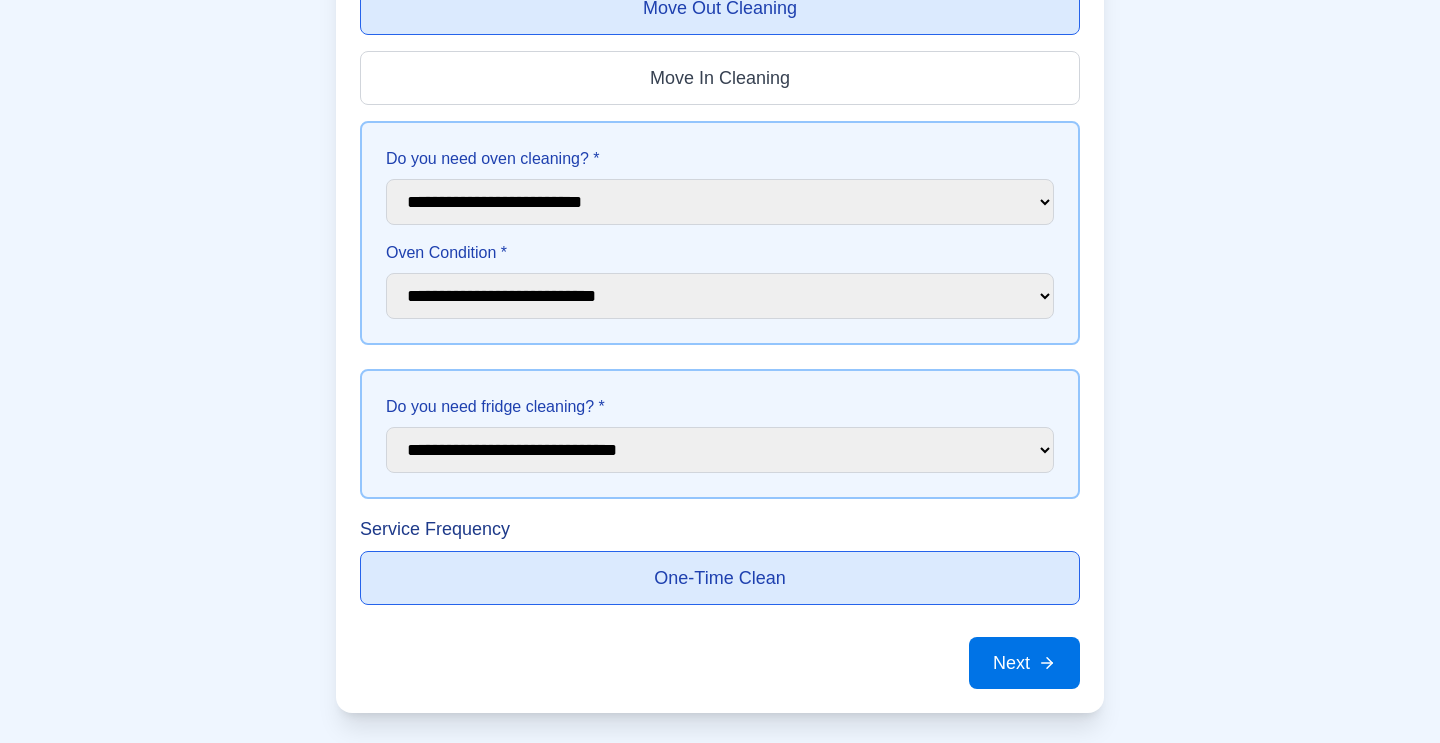 click on "Do you need fridge cleaning? *" at bounding box center (720, 407) 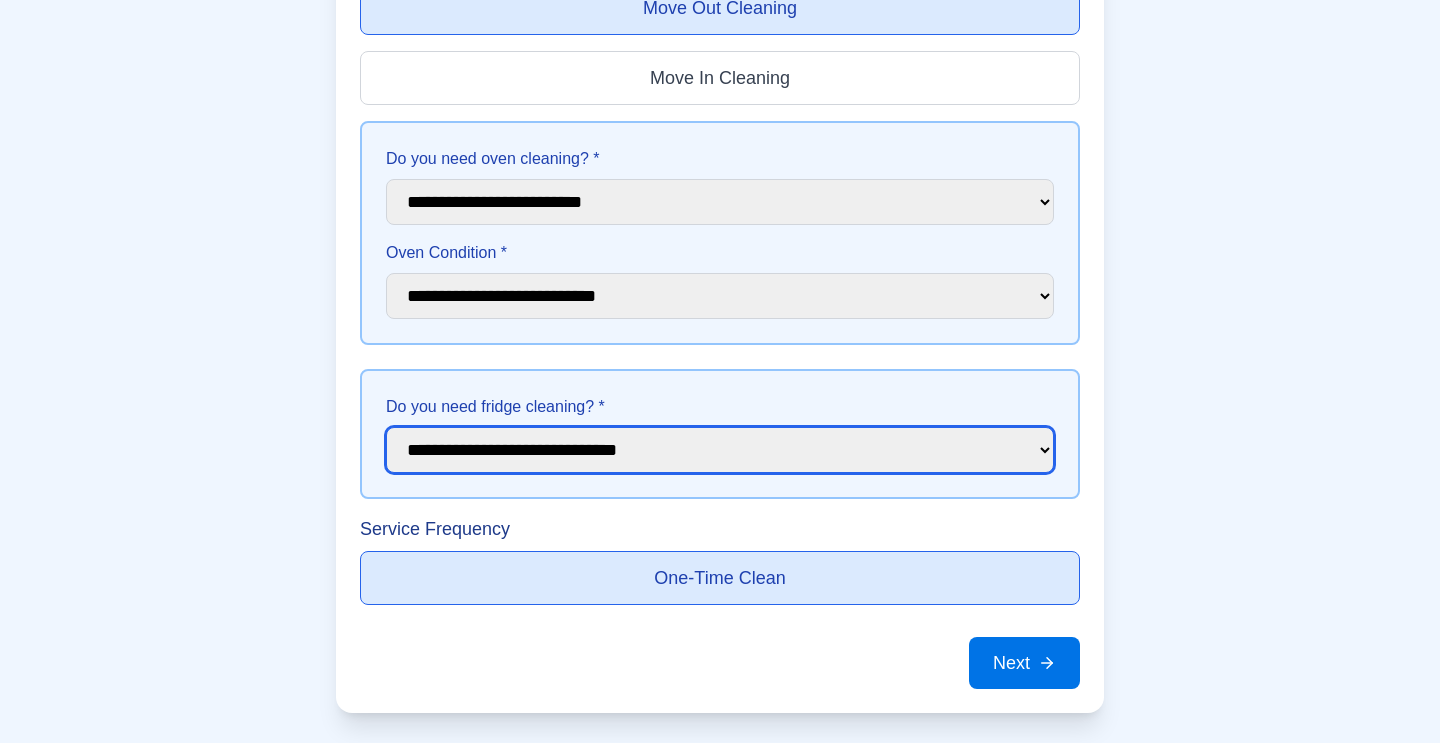 click on "**********" at bounding box center (720, 450) 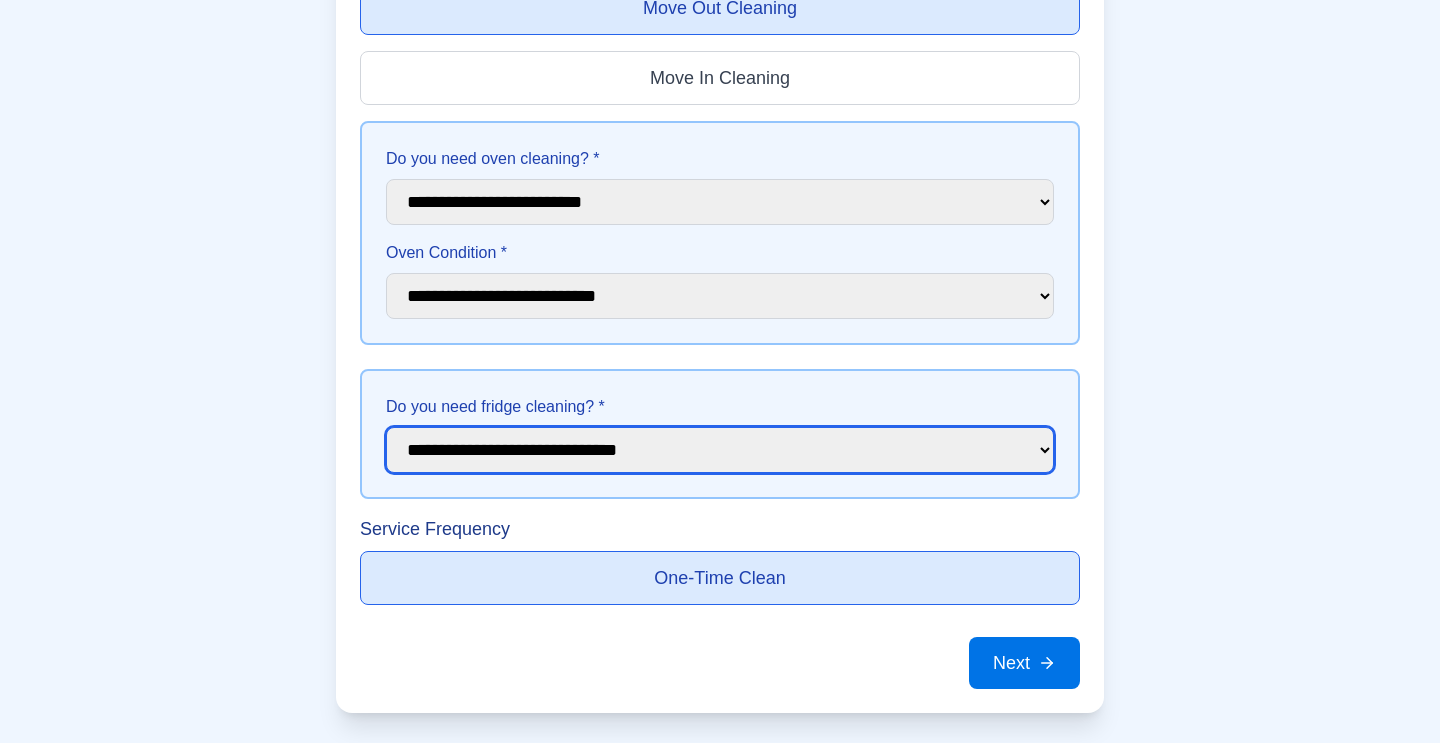 select on "***" 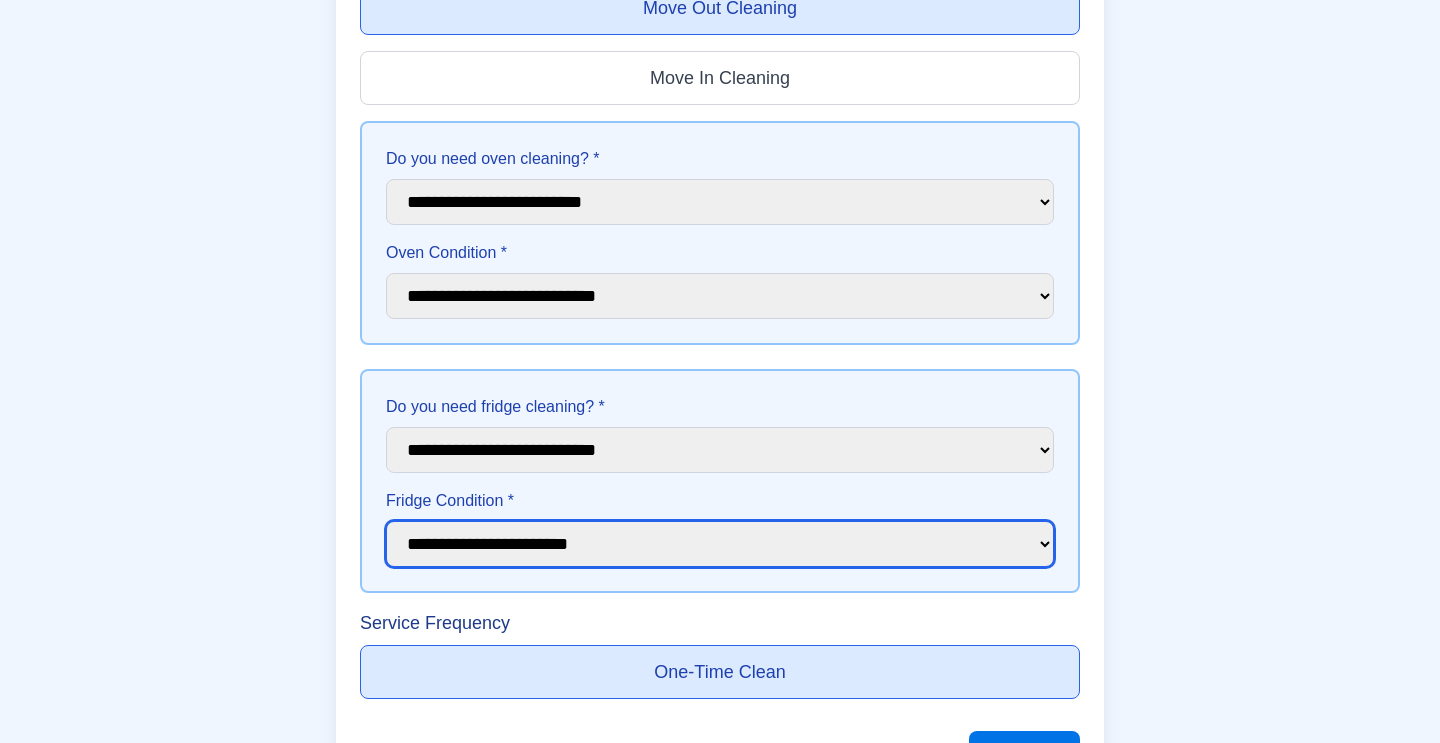 click on "**********" at bounding box center (720, 544) 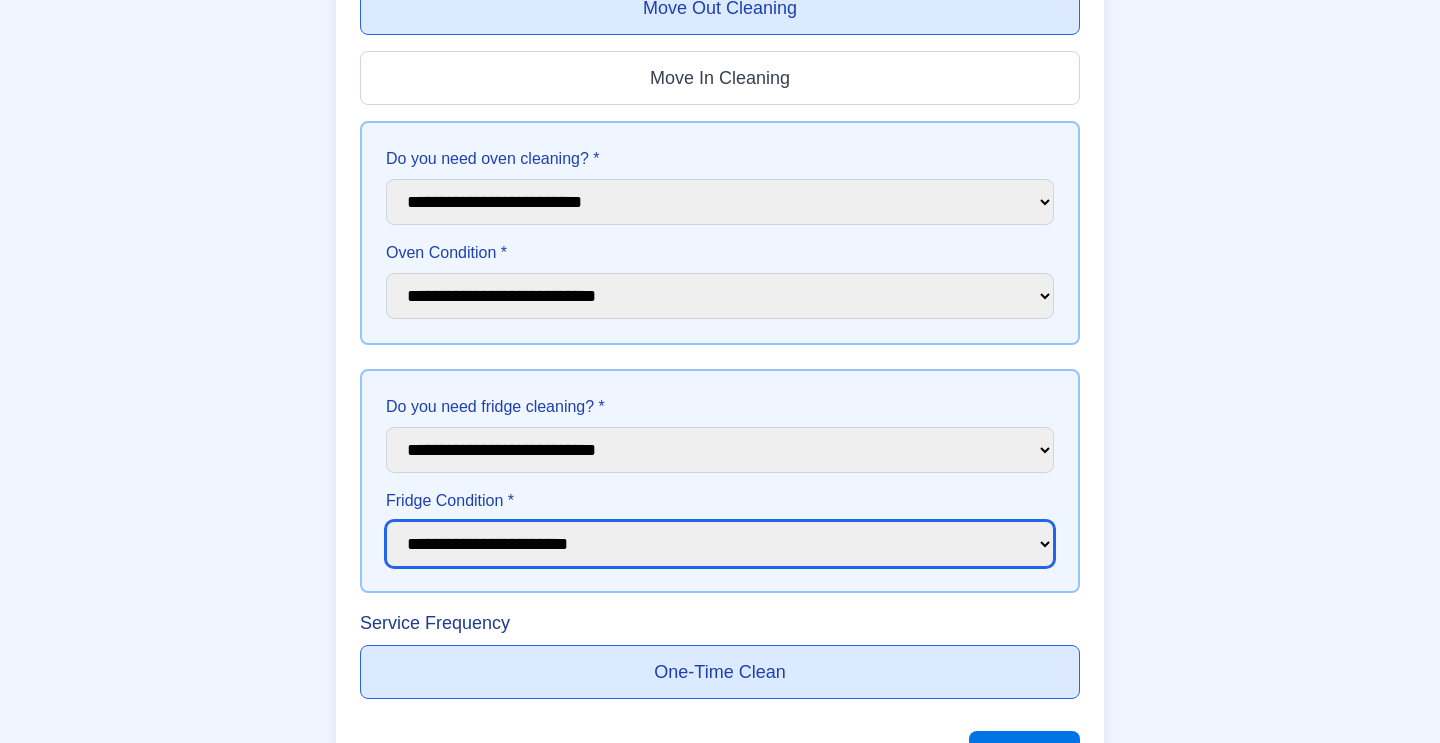 select on "******" 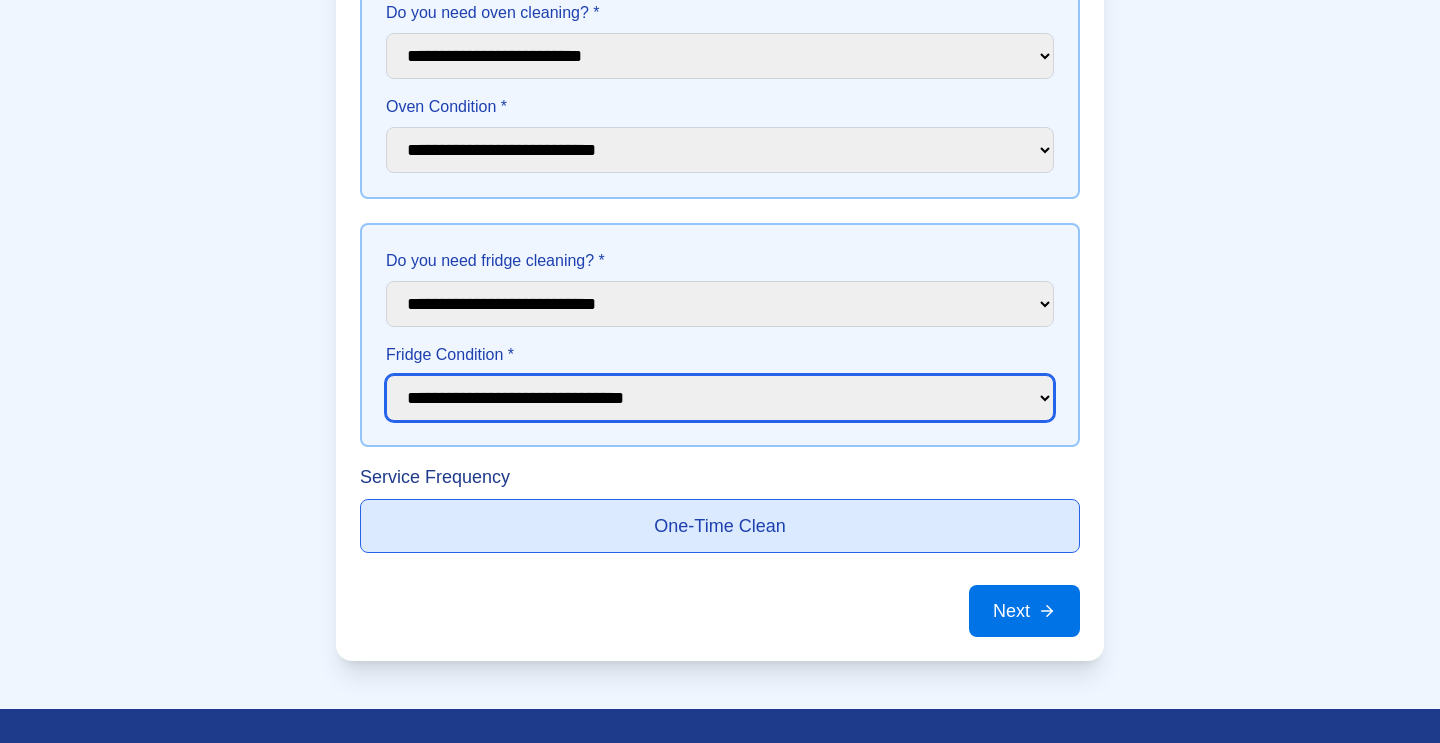 scroll, scrollTop: 6364, scrollLeft: 0, axis: vertical 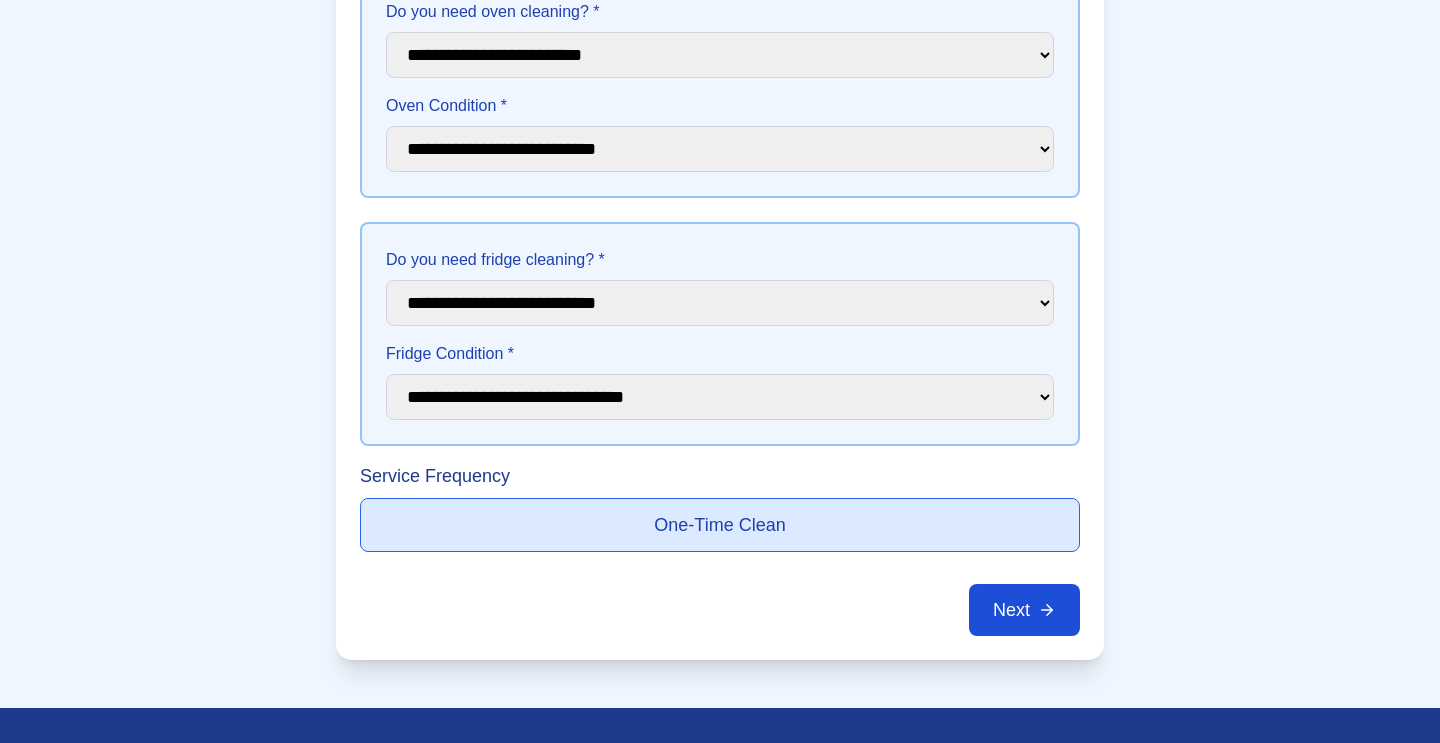 click on "Next" at bounding box center [1024, 610] 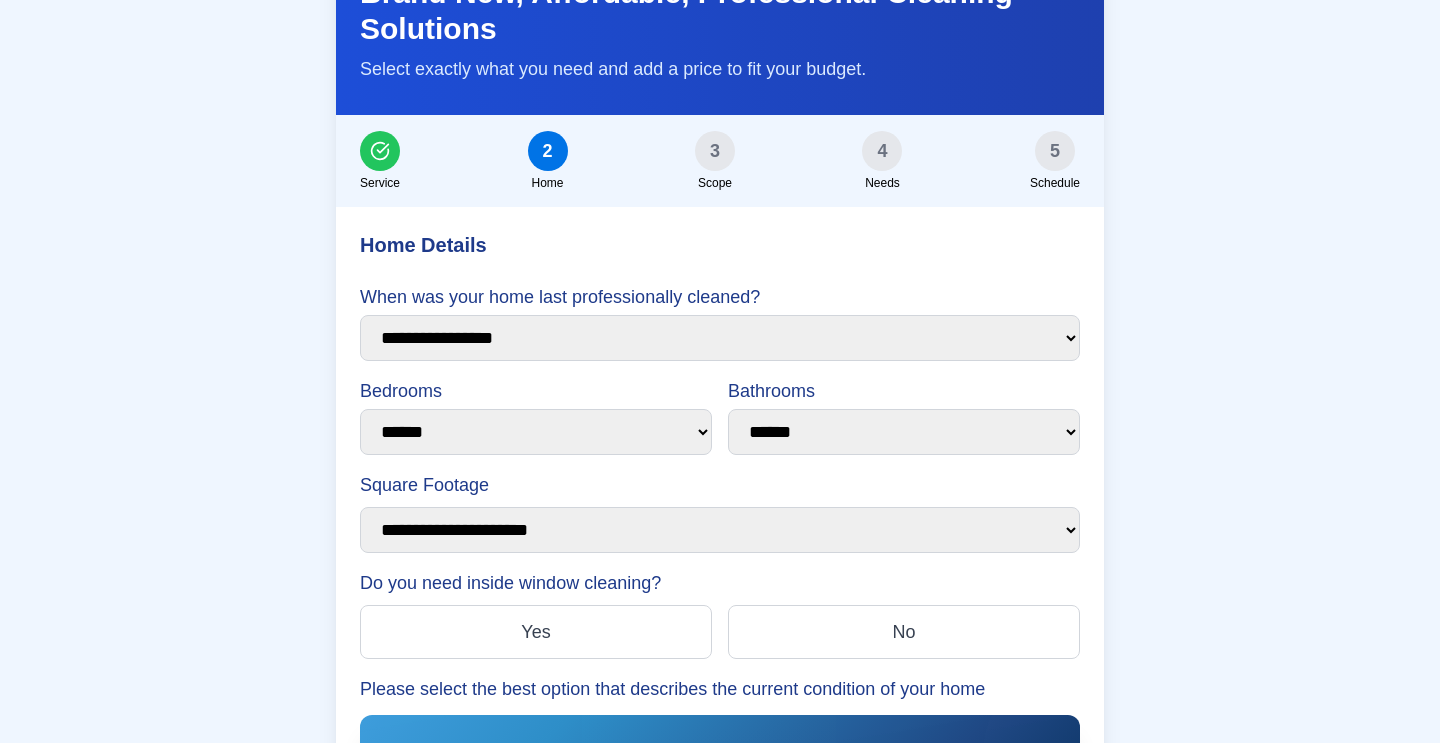 scroll, scrollTop: 5431, scrollLeft: 0, axis: vertical 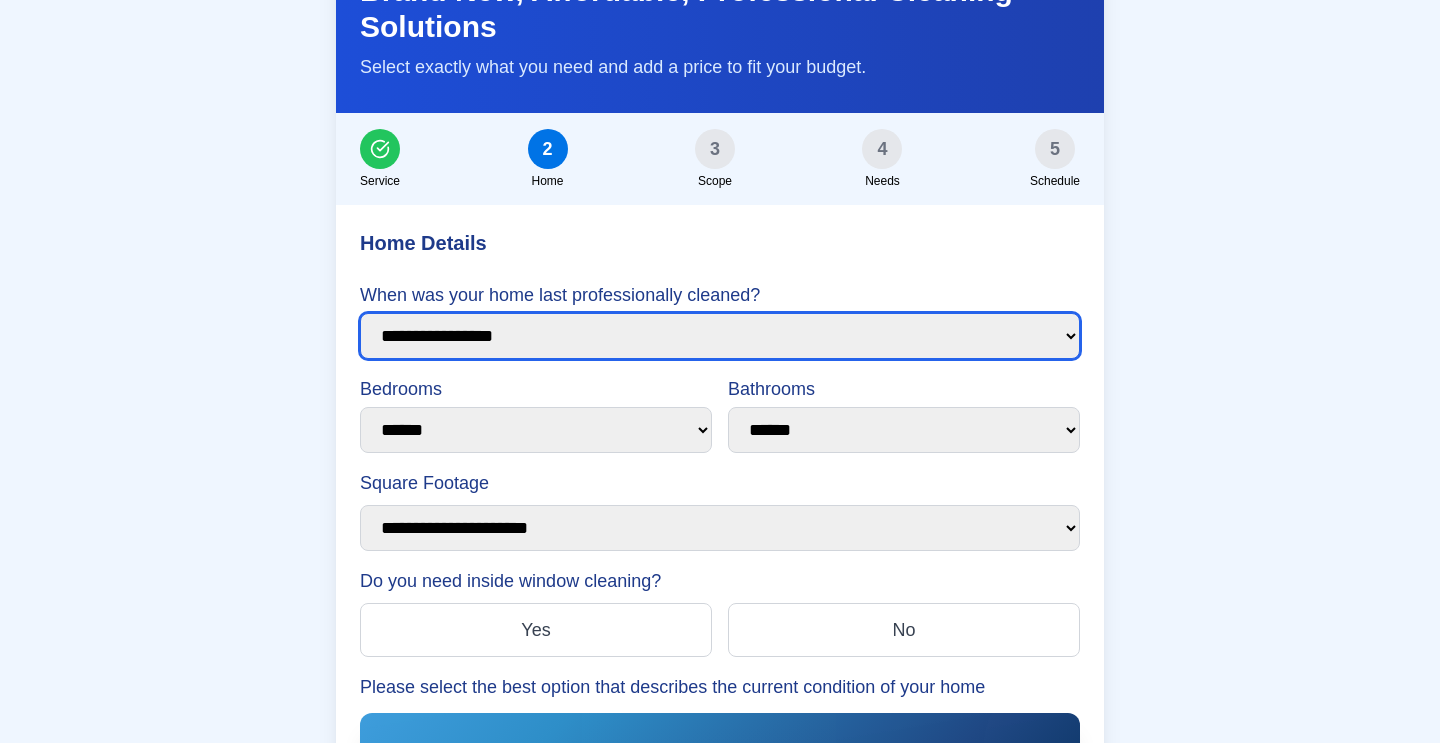 click on "**********" at bounding box center (720, 336) 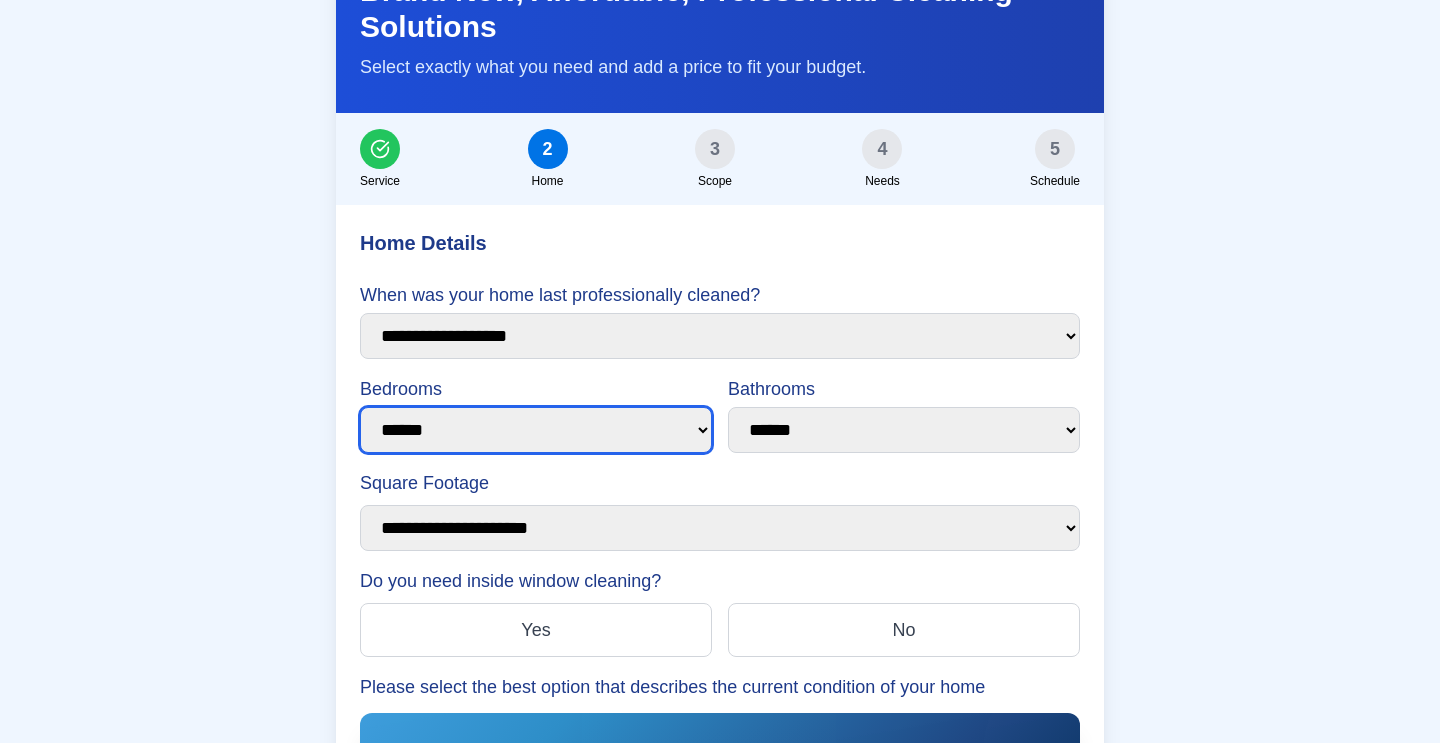 click on "****** * * * * * **" at bounding box center (536, 430) 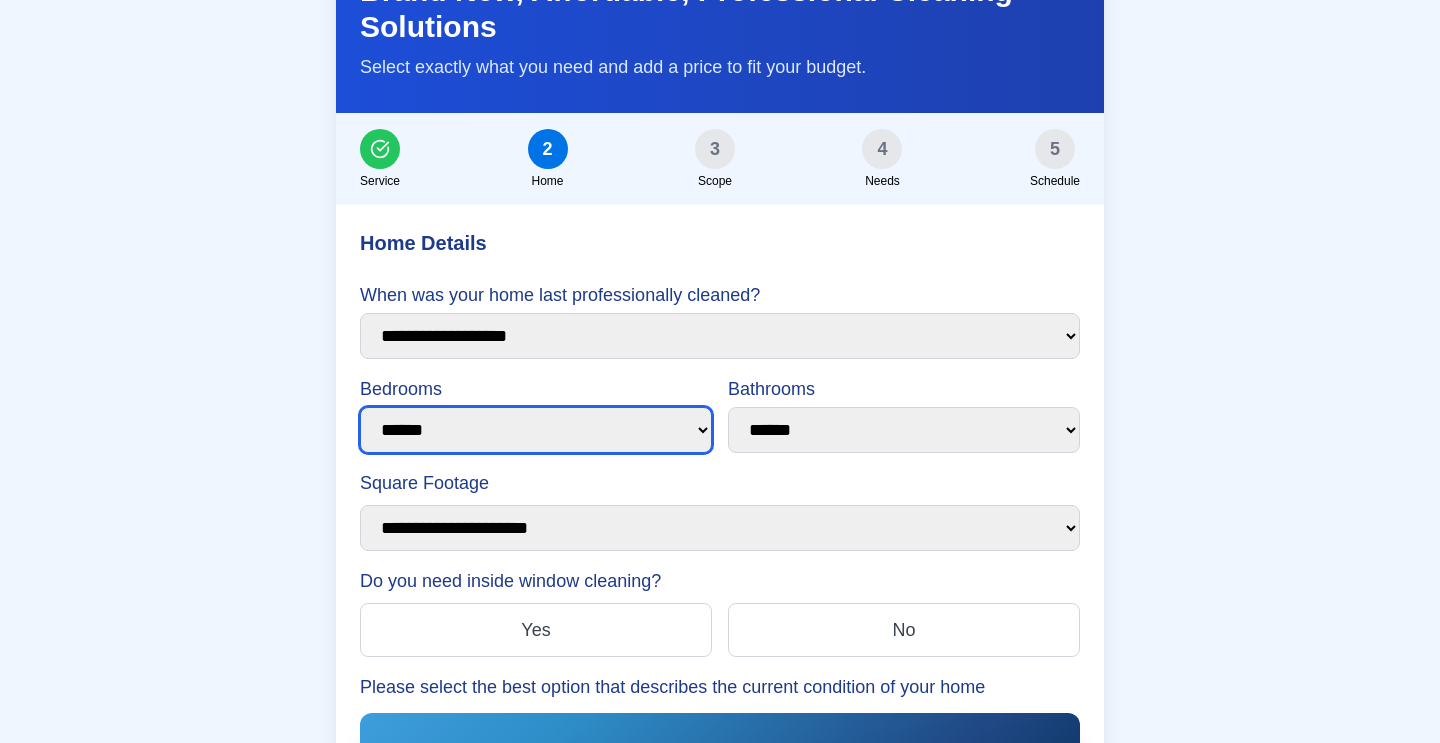 select on "*" 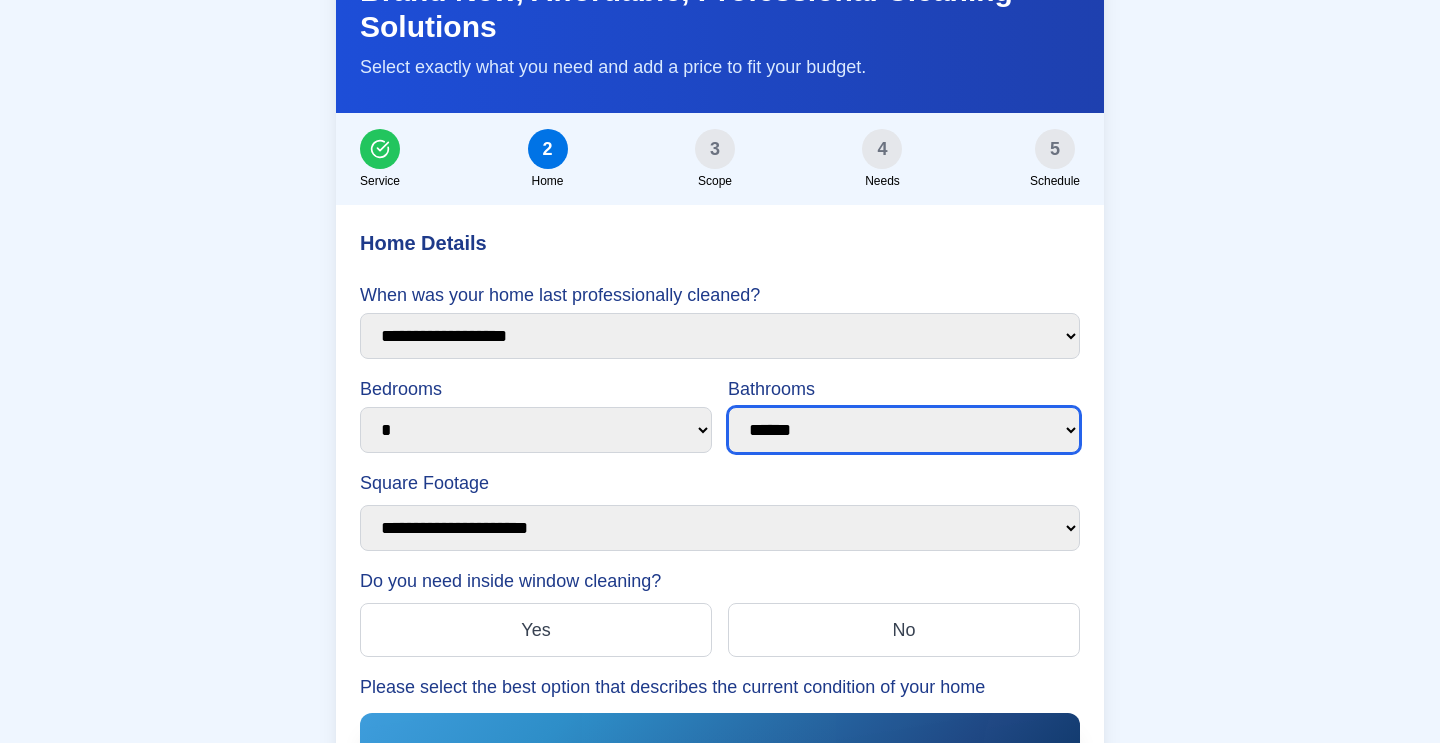 click on "****** * * * * * **" at bounding box center (904, 430) 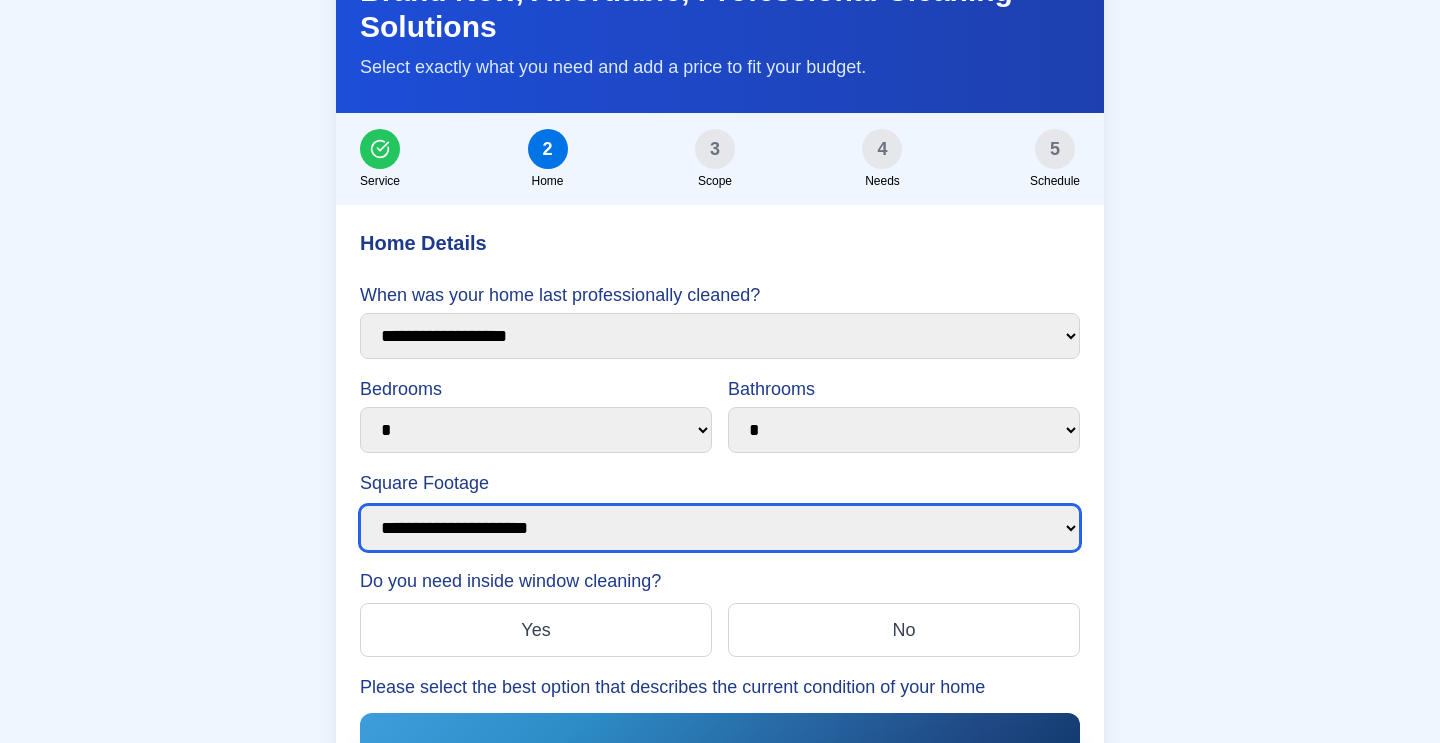 click on "**********" at bounding box center [720, 528] 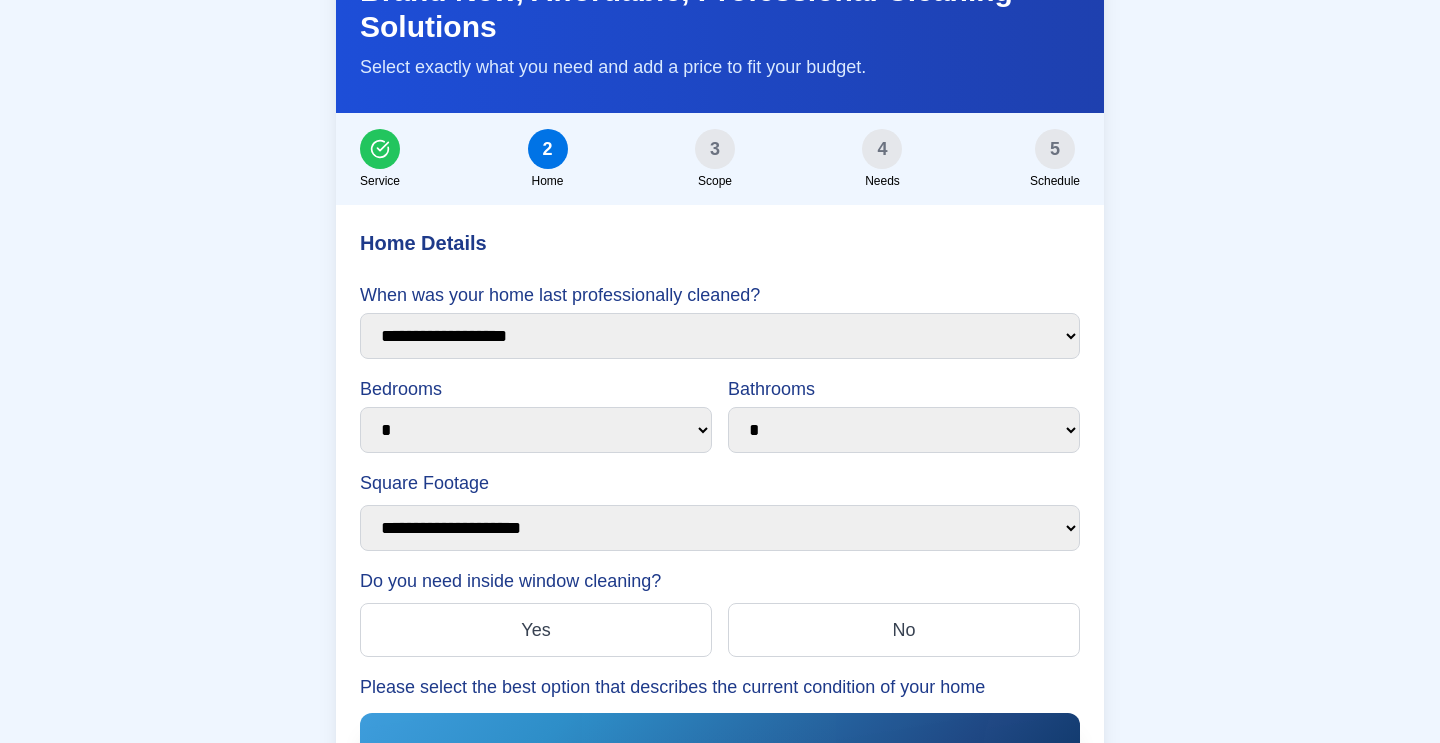 click on "No" at bounding box center [904, 630] 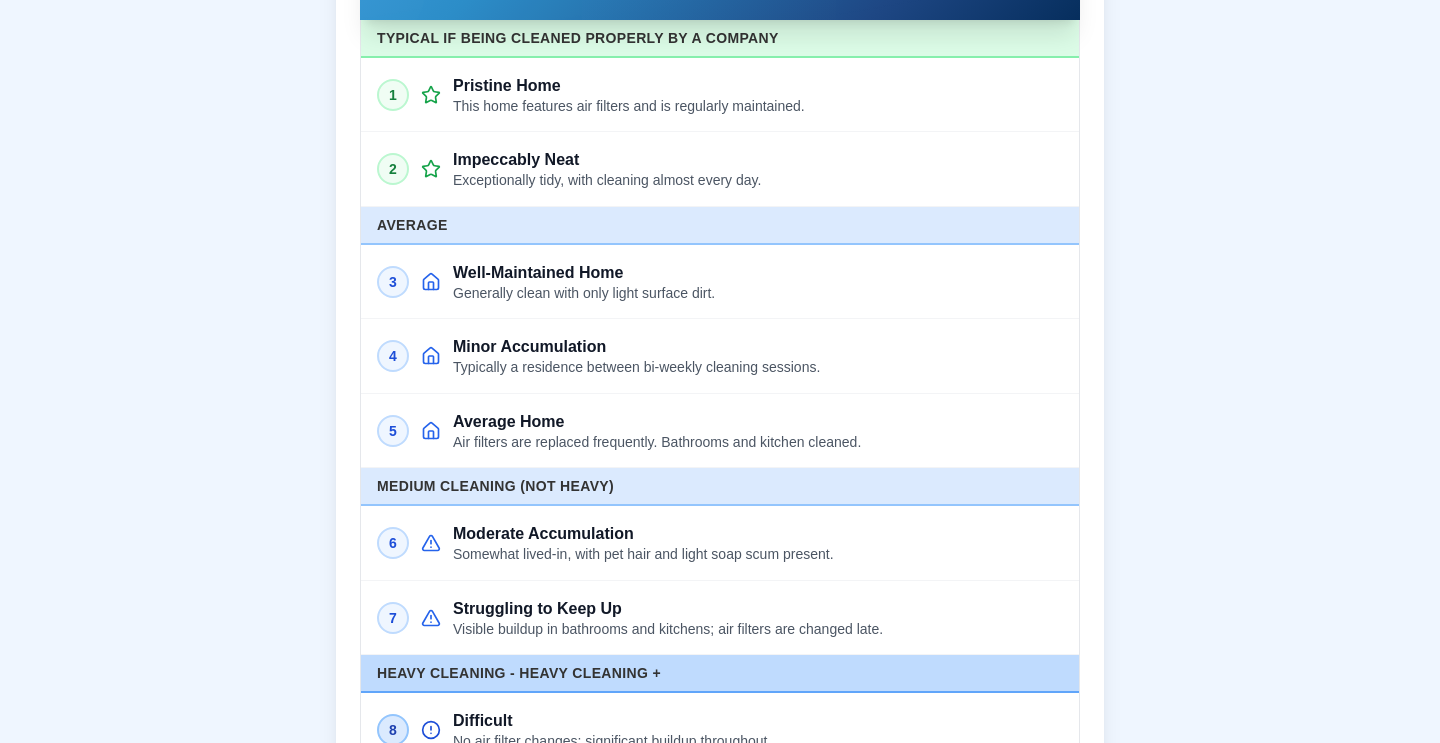 scroll, scrollTop: 6335, scrollLeft: 0, axis: vertical 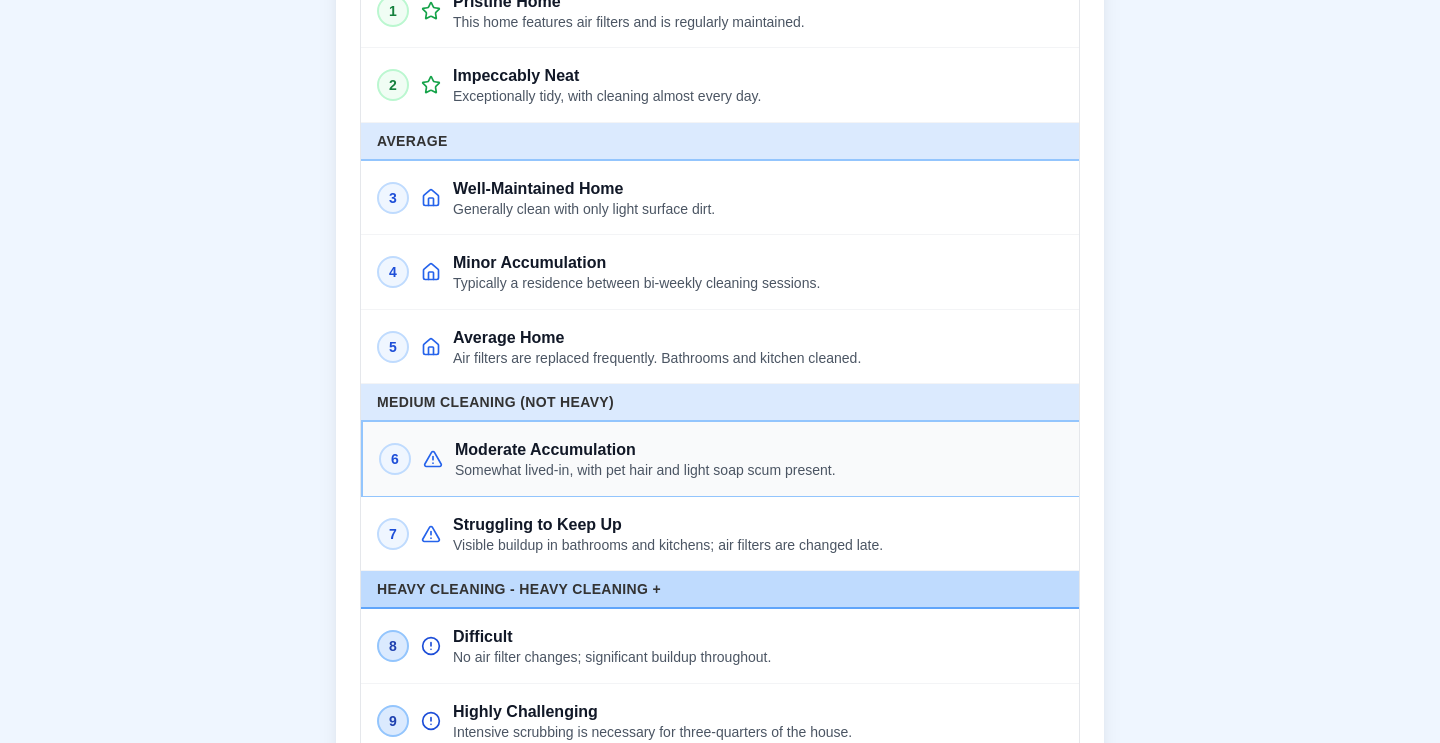 click on "Somewhat lived-in, with pet hair and light soap scum present." at bounding box center [759, 471] 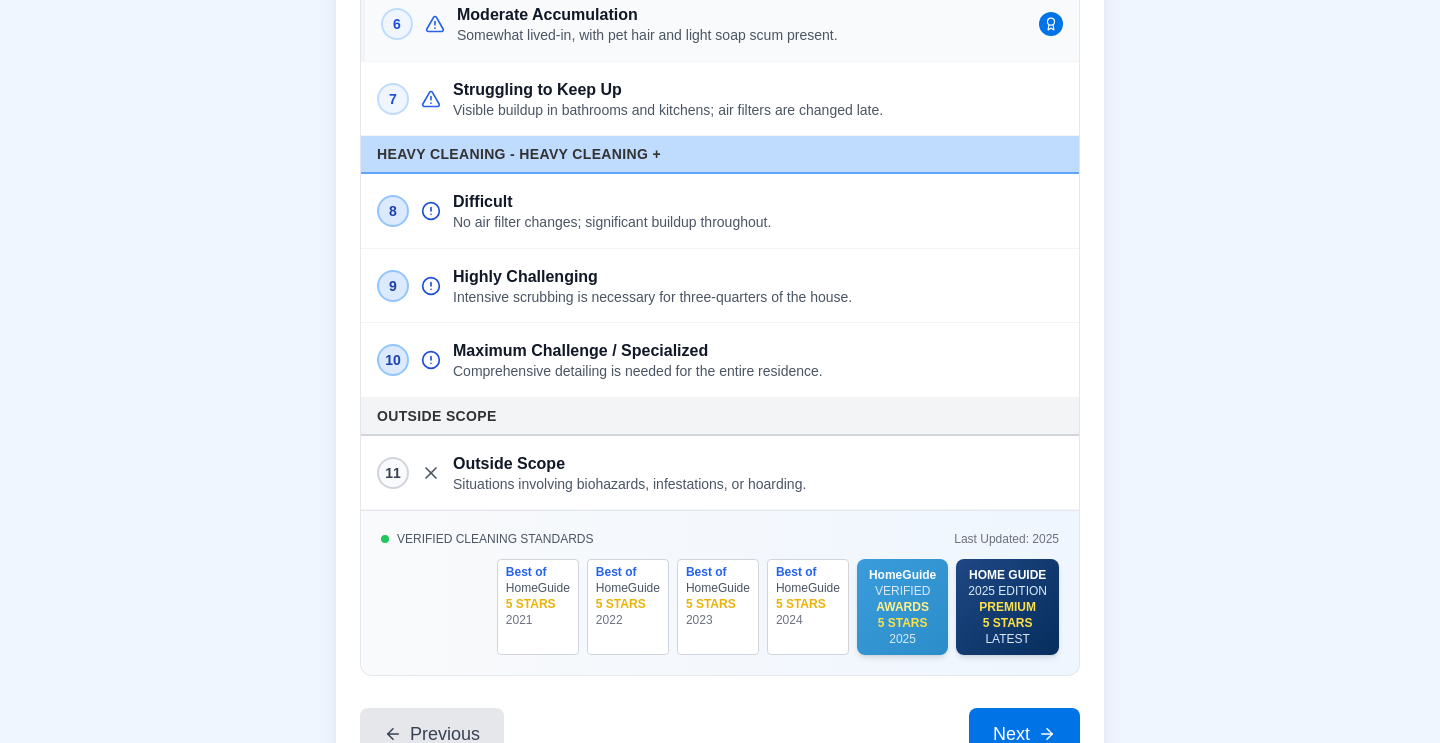 scroll, scrollTop: 6871, scrollLeft: 0, axis: vertical 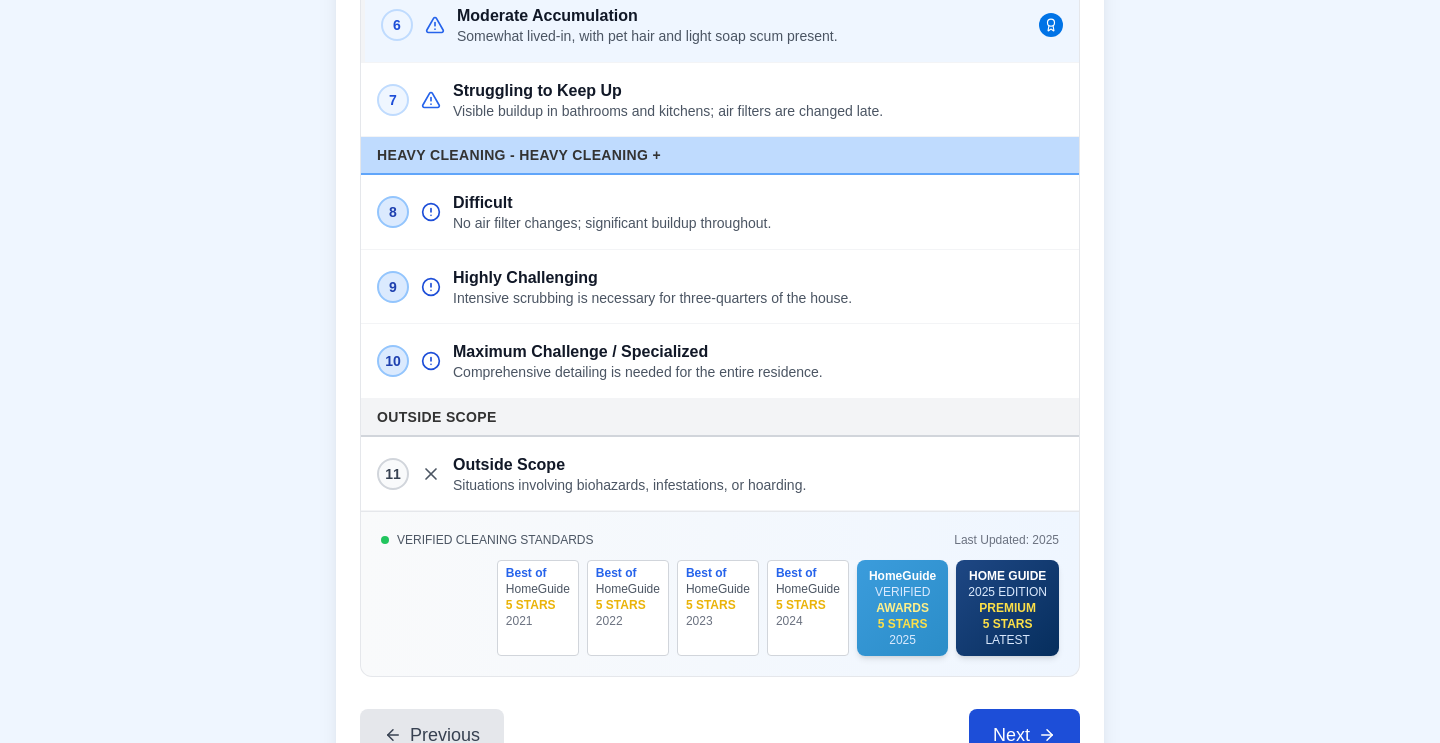 click on "Next" at bounding box center (1024, 735) 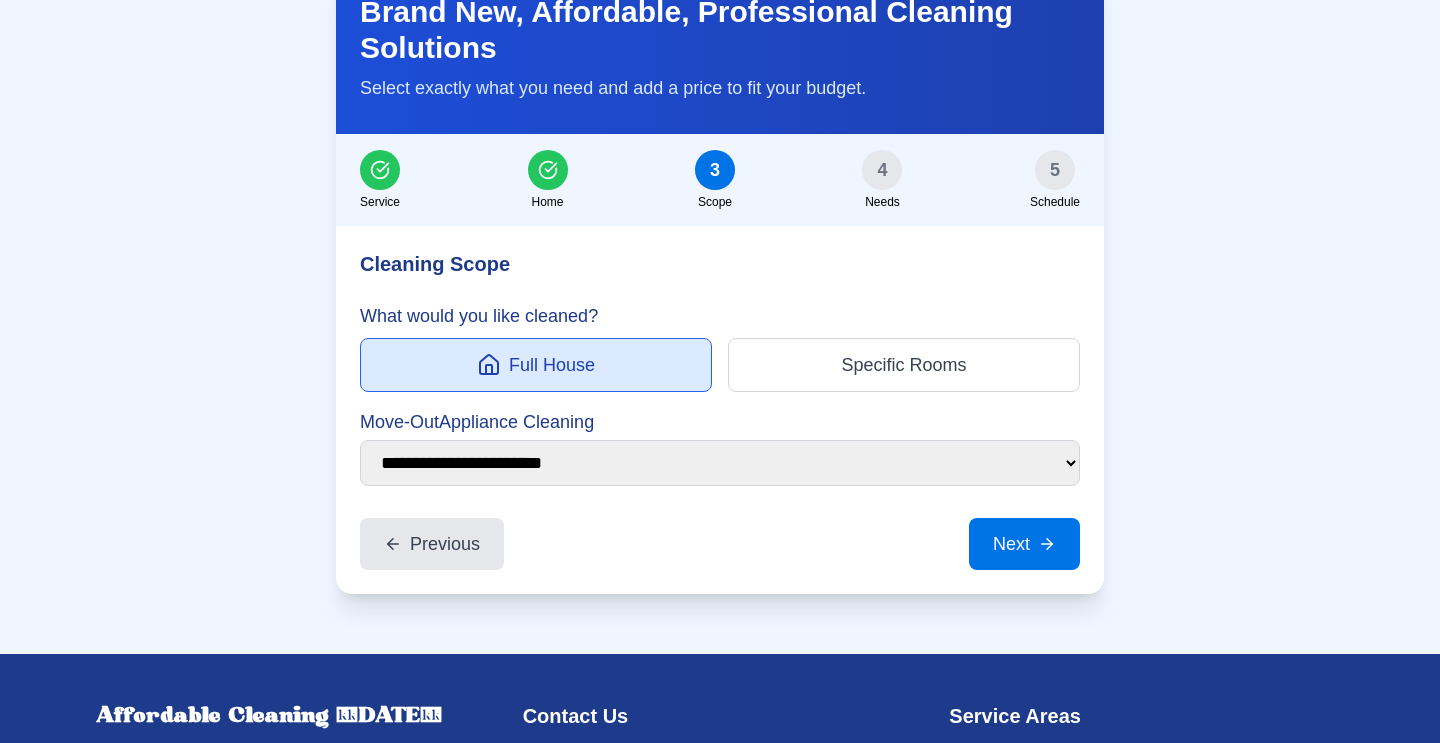 scroll, scrollTop: 5416, scrollLeft: 0, axis: vertical 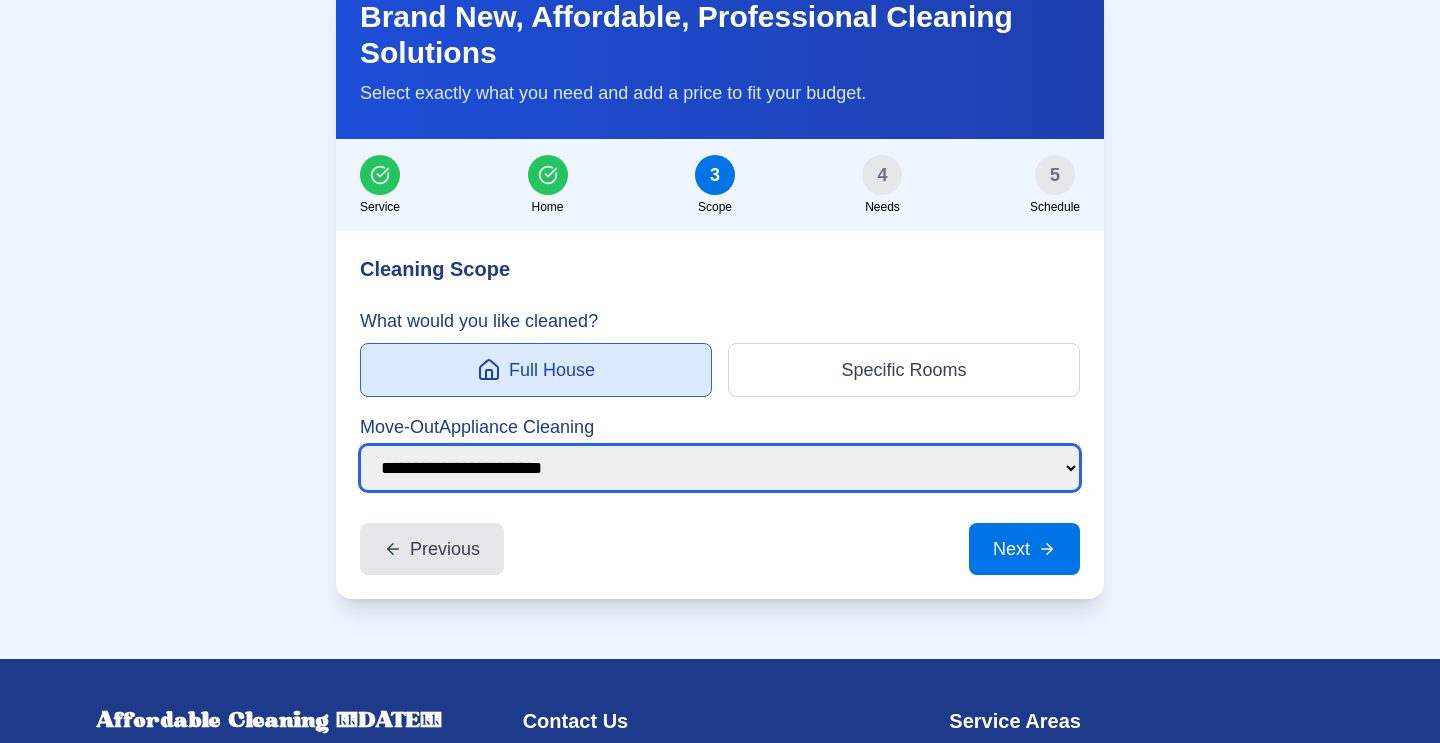 click on "**********" at bounding box center [720, 468] 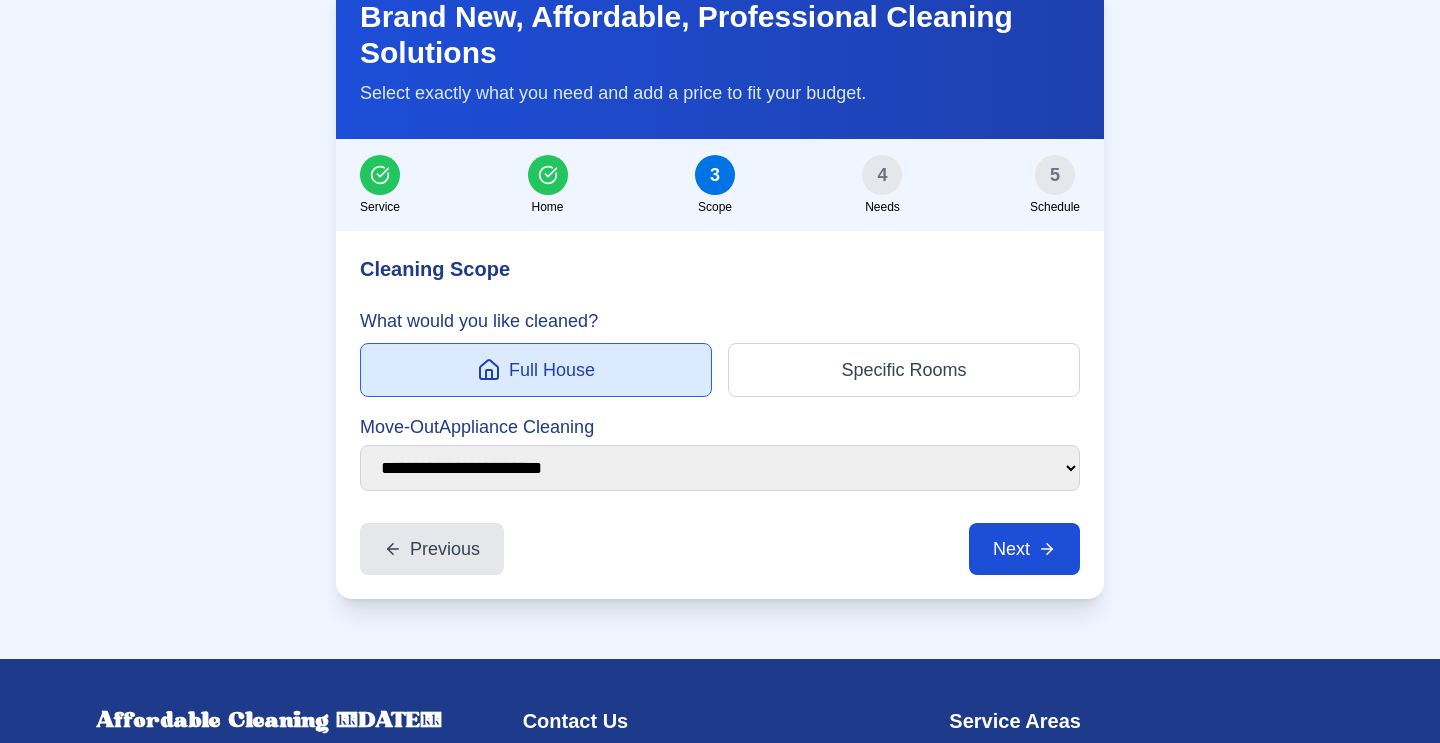 click on "Next" at bounding box center (1024, 549) 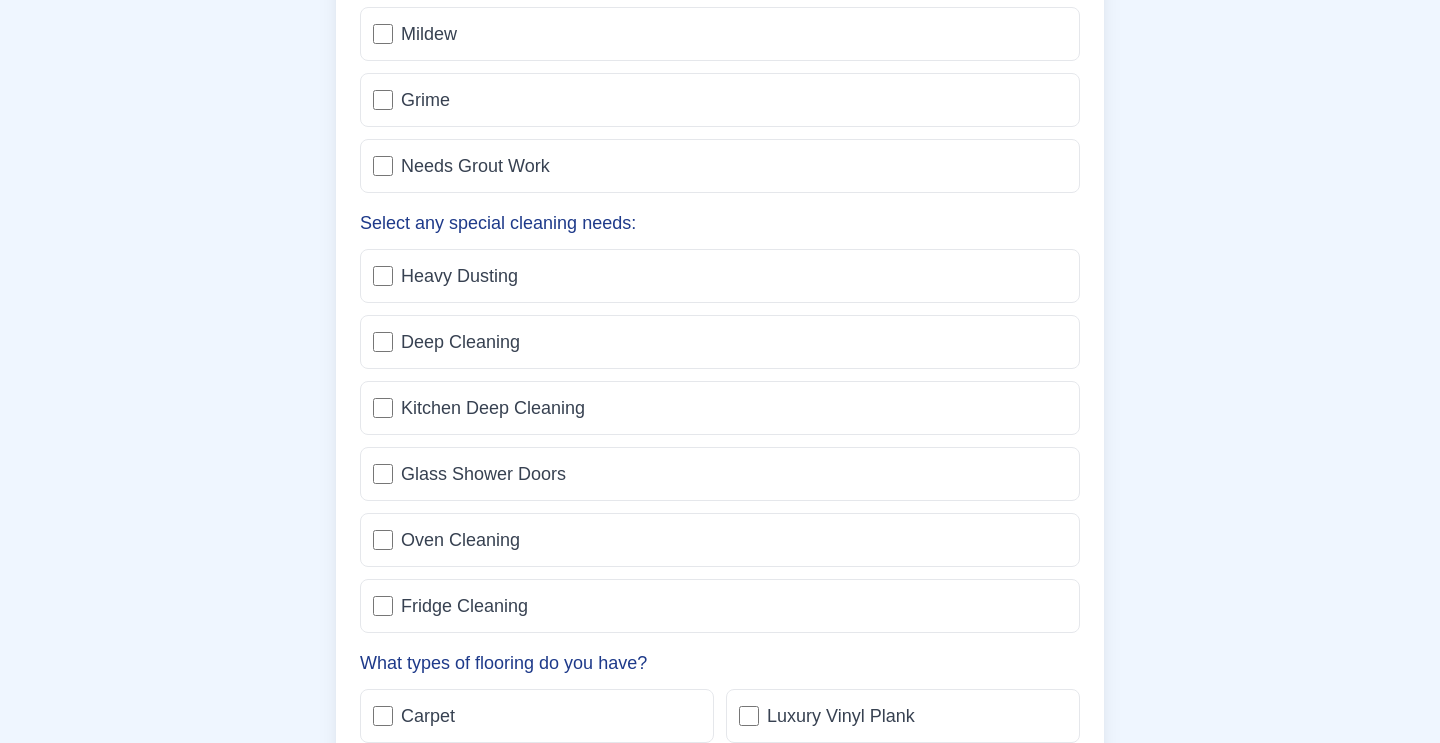 scroll, scrollTop: 5944, scrollLeft: 0, axis: vertical 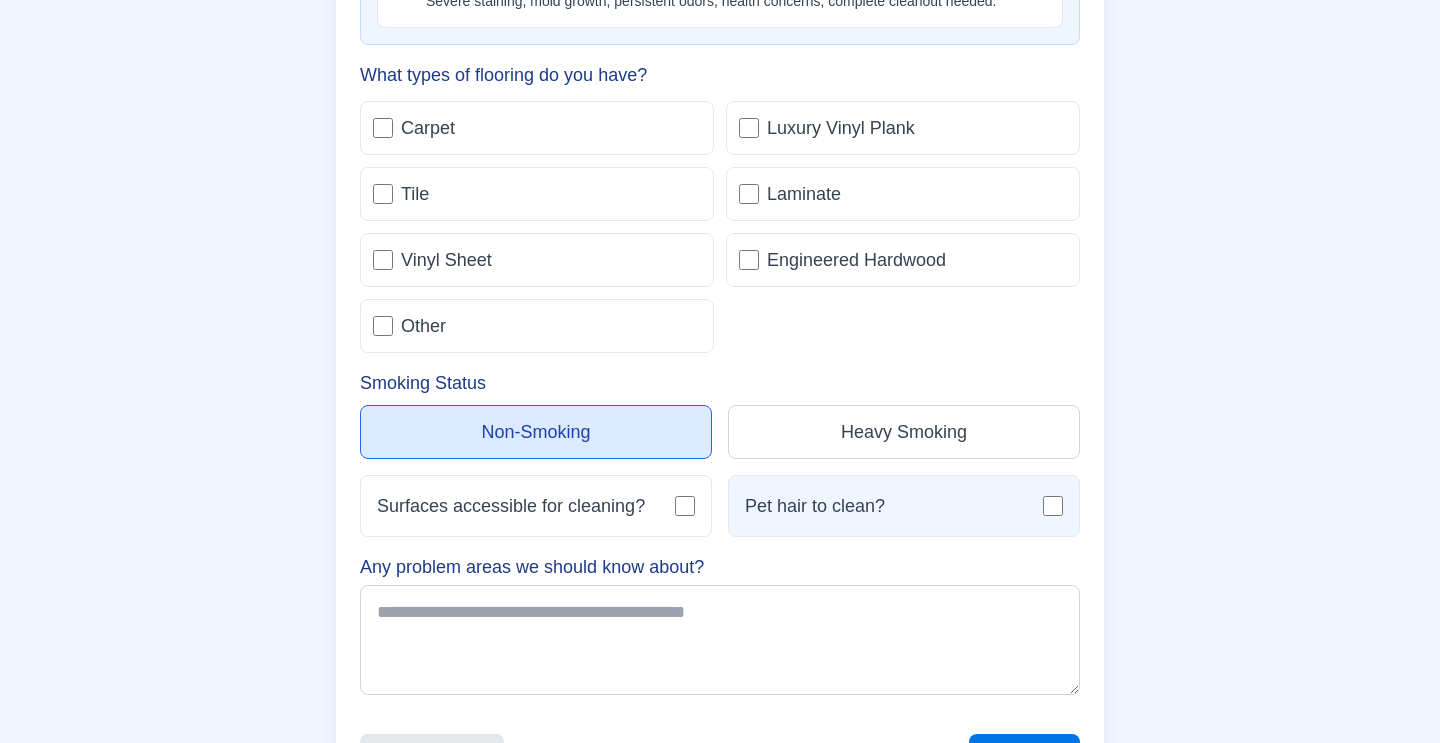 click on "Pet hair to clean?" at bounding box center (904, 506) 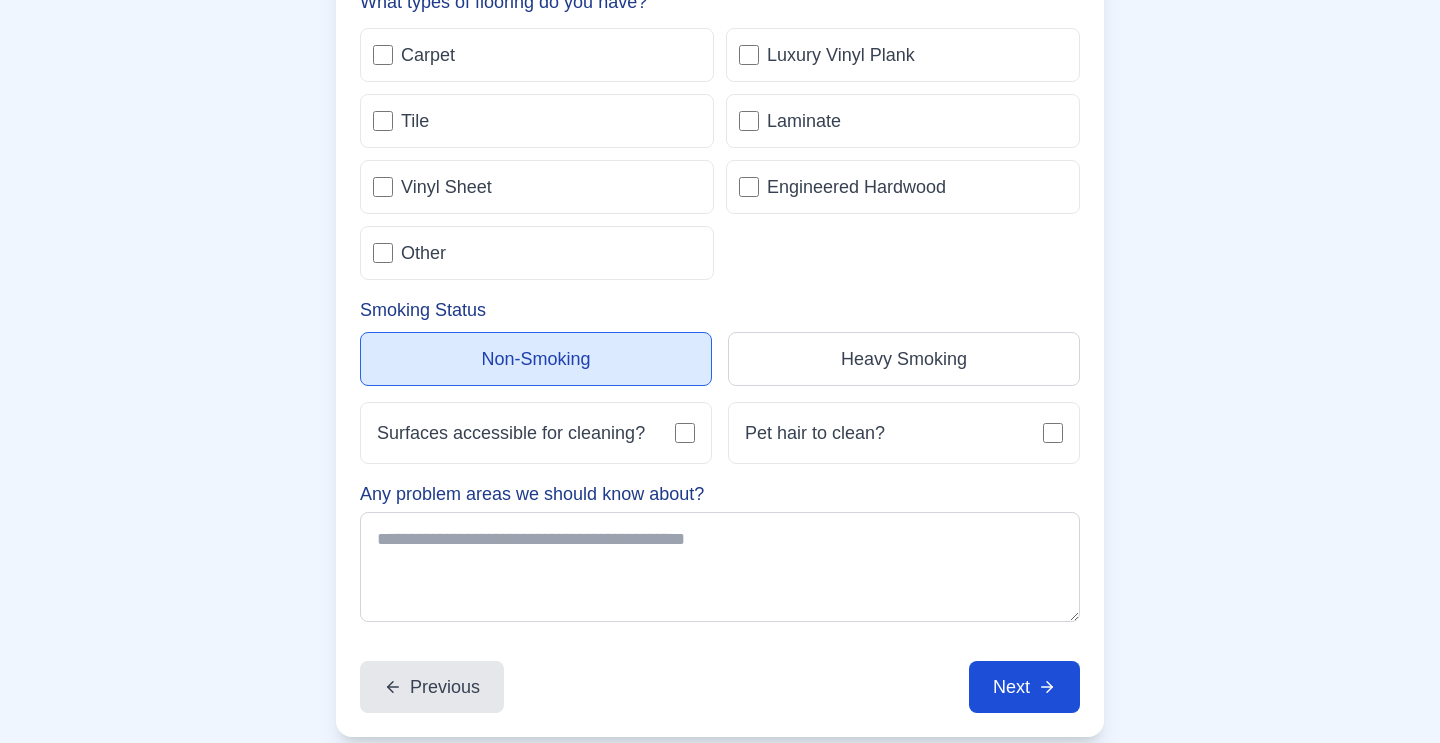 click on "Next" at bounding box center (1024, 687) 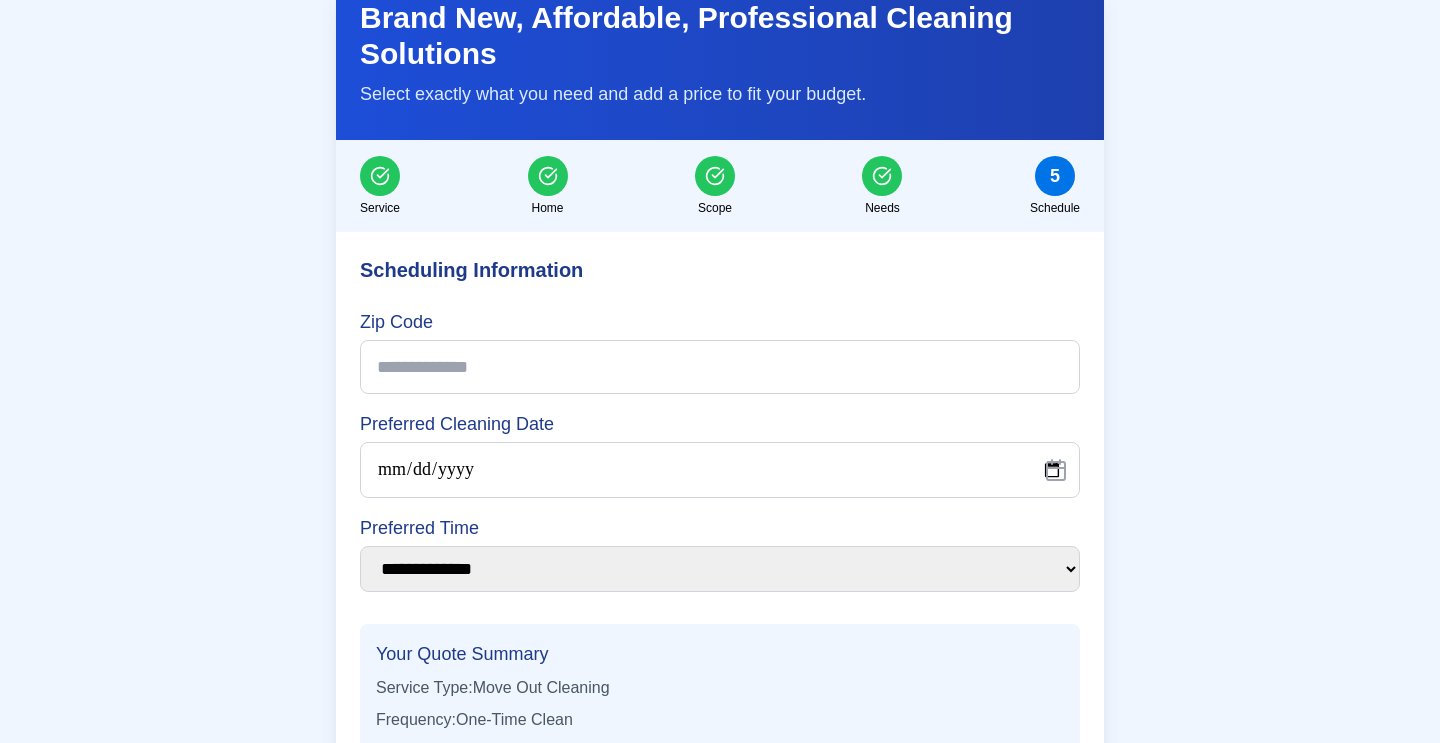 scroll, scrollTop: 5394, scrollLeft: 0, axis: vertical 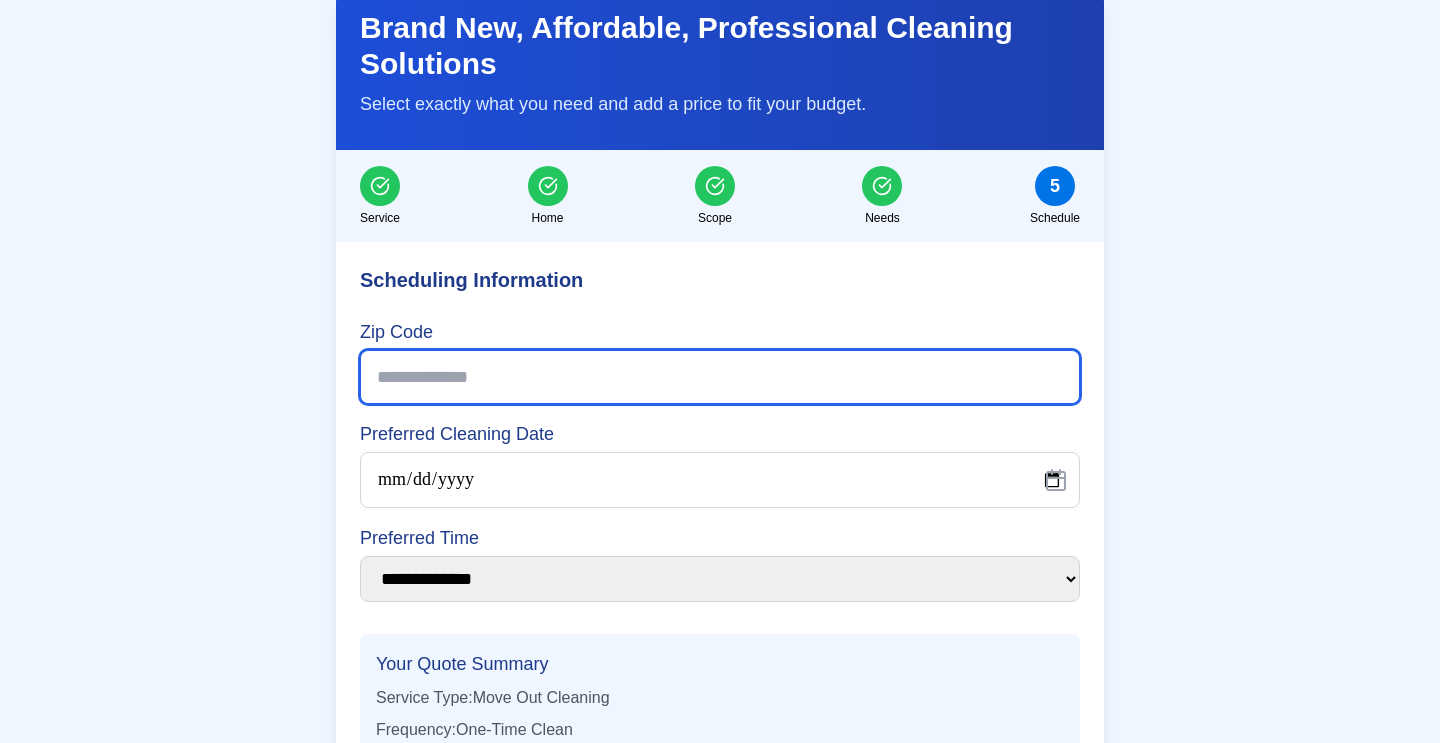 click on "Zip Code" at bounding box center (720, 377) 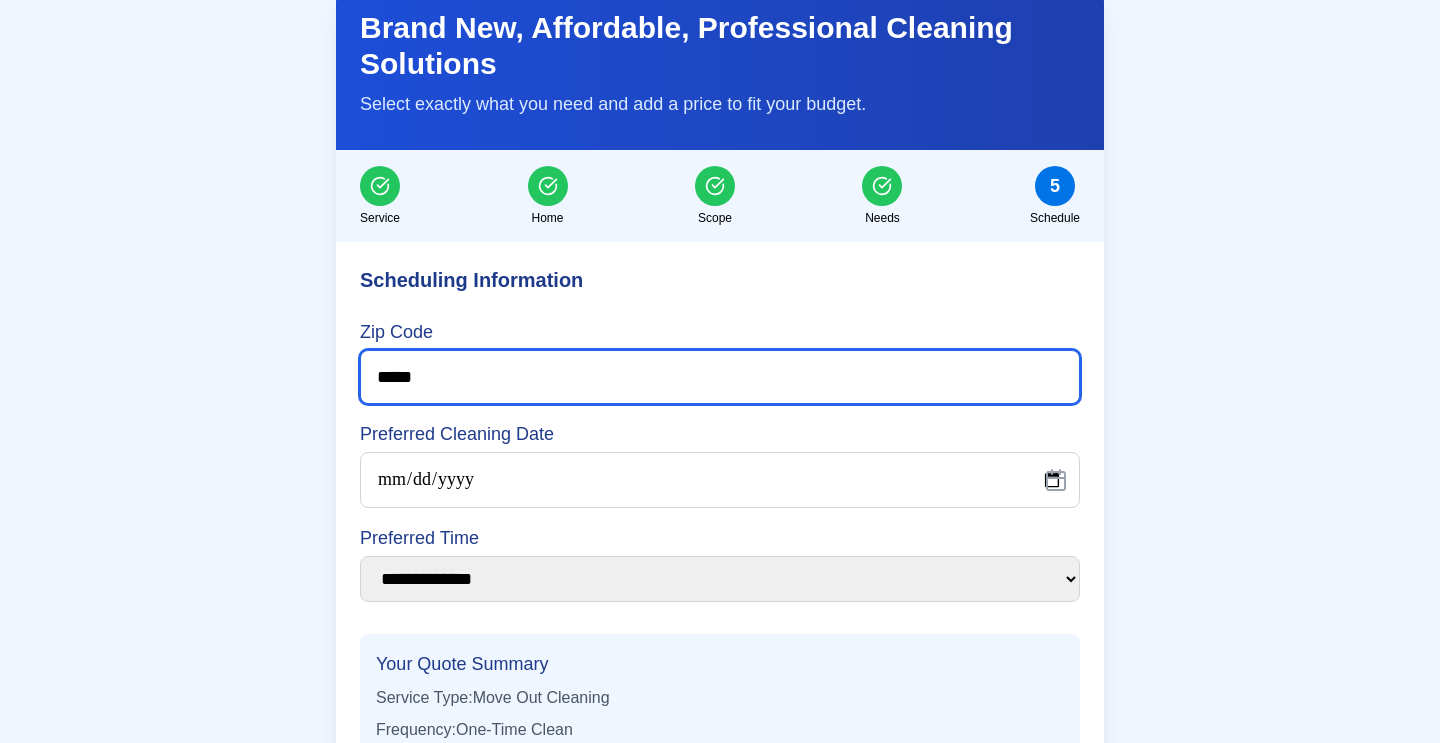 type on "*****" 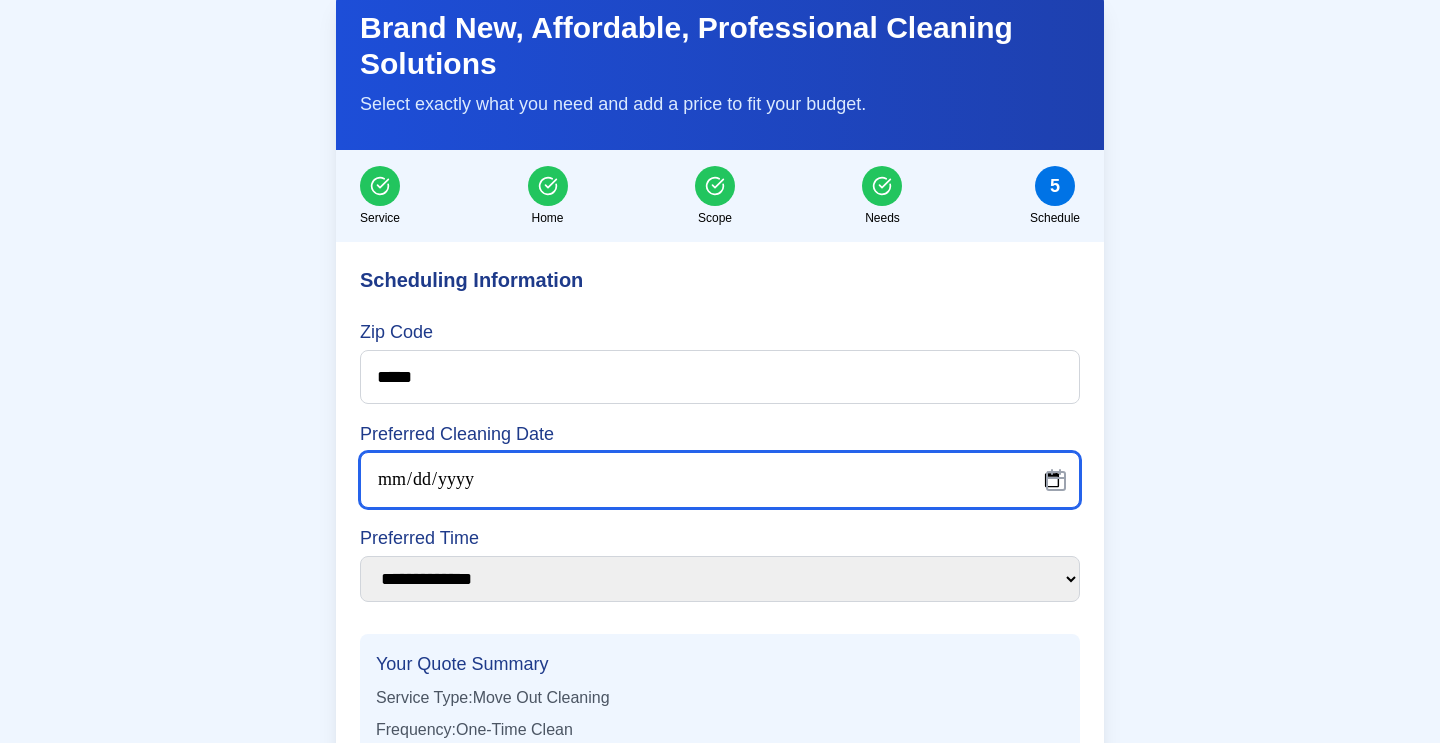 click on "Preferred Cleaning Date" at bounding box center [720, 480] 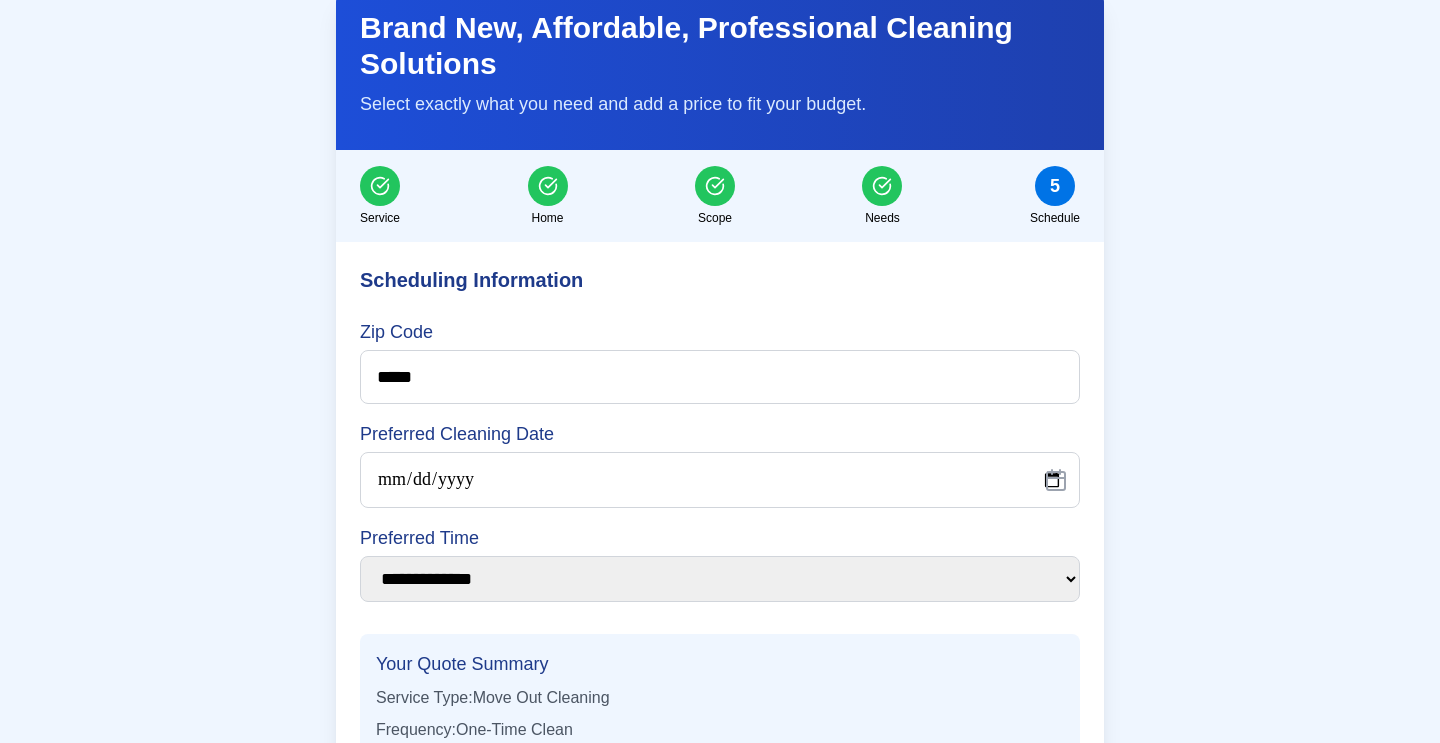 click on "**********" at bounding box center (720, 442) 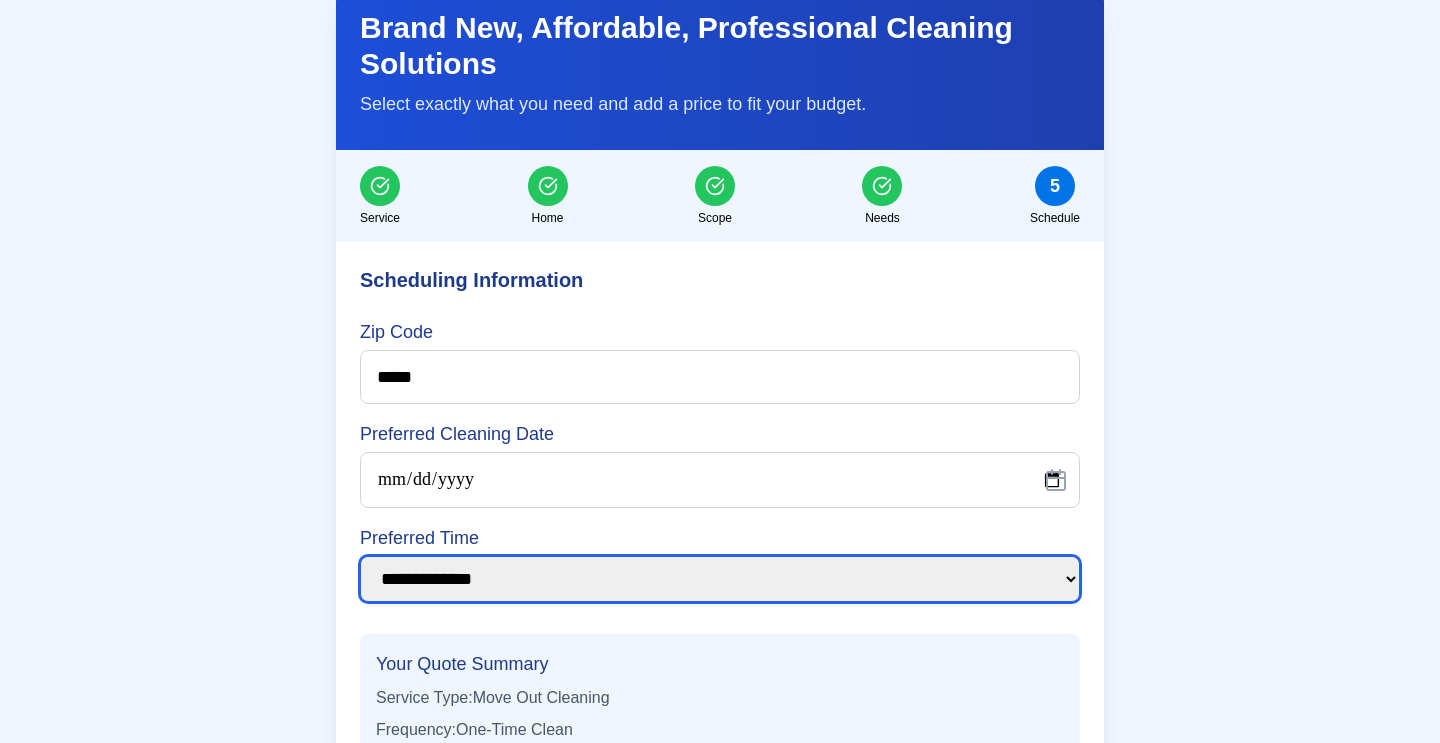 click on "**********" at bounding box center [720, 579] 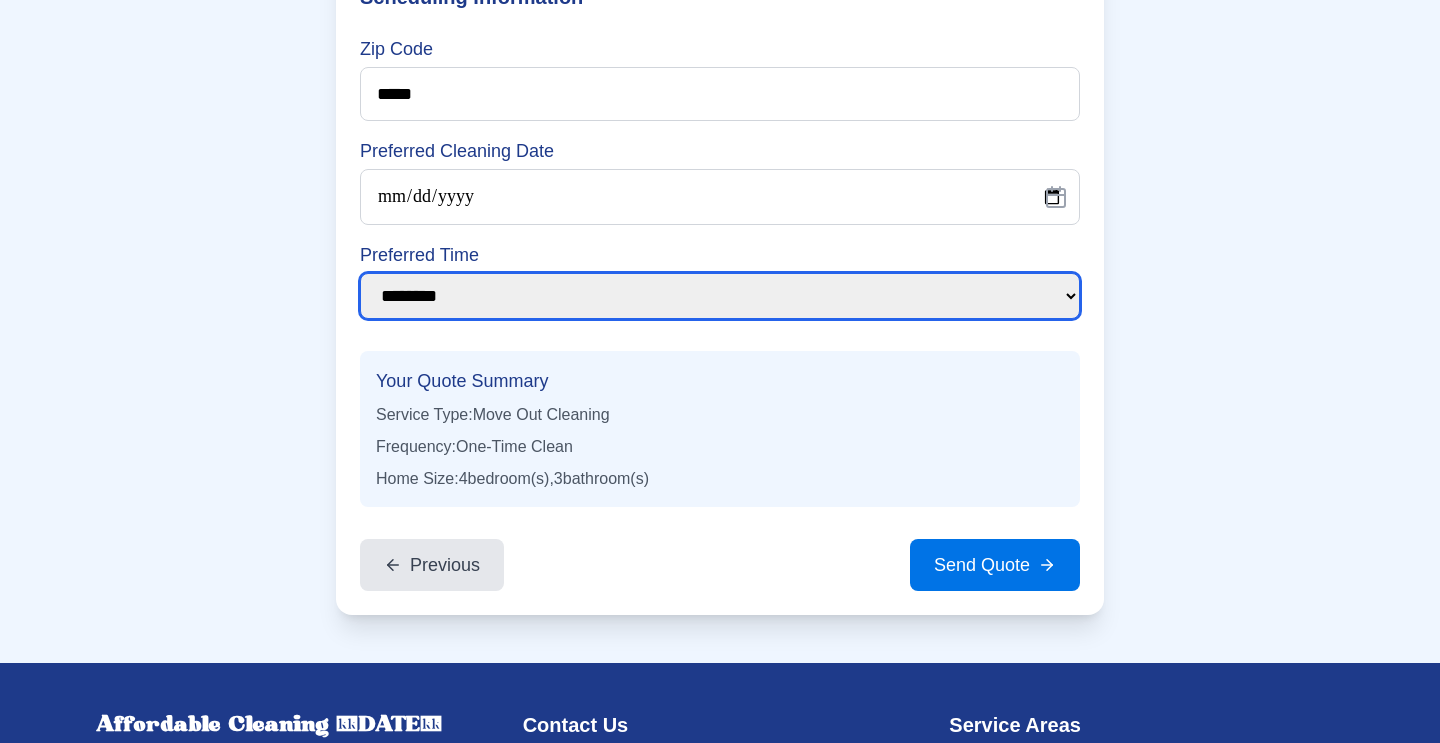 scroll, scrollTop: 5694, scrollLeft: 0, axis: vertical 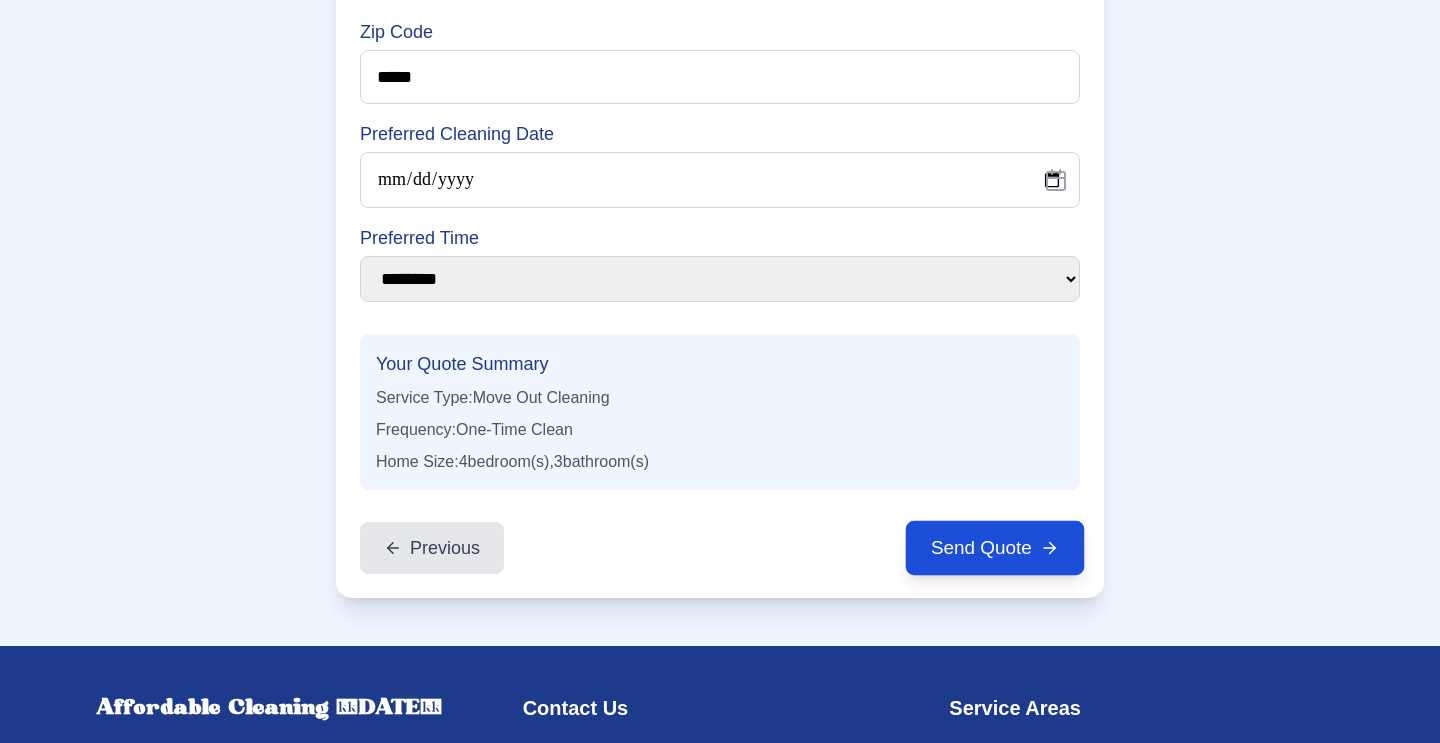 click on "Send Quote" at bounding box center (995, 547) 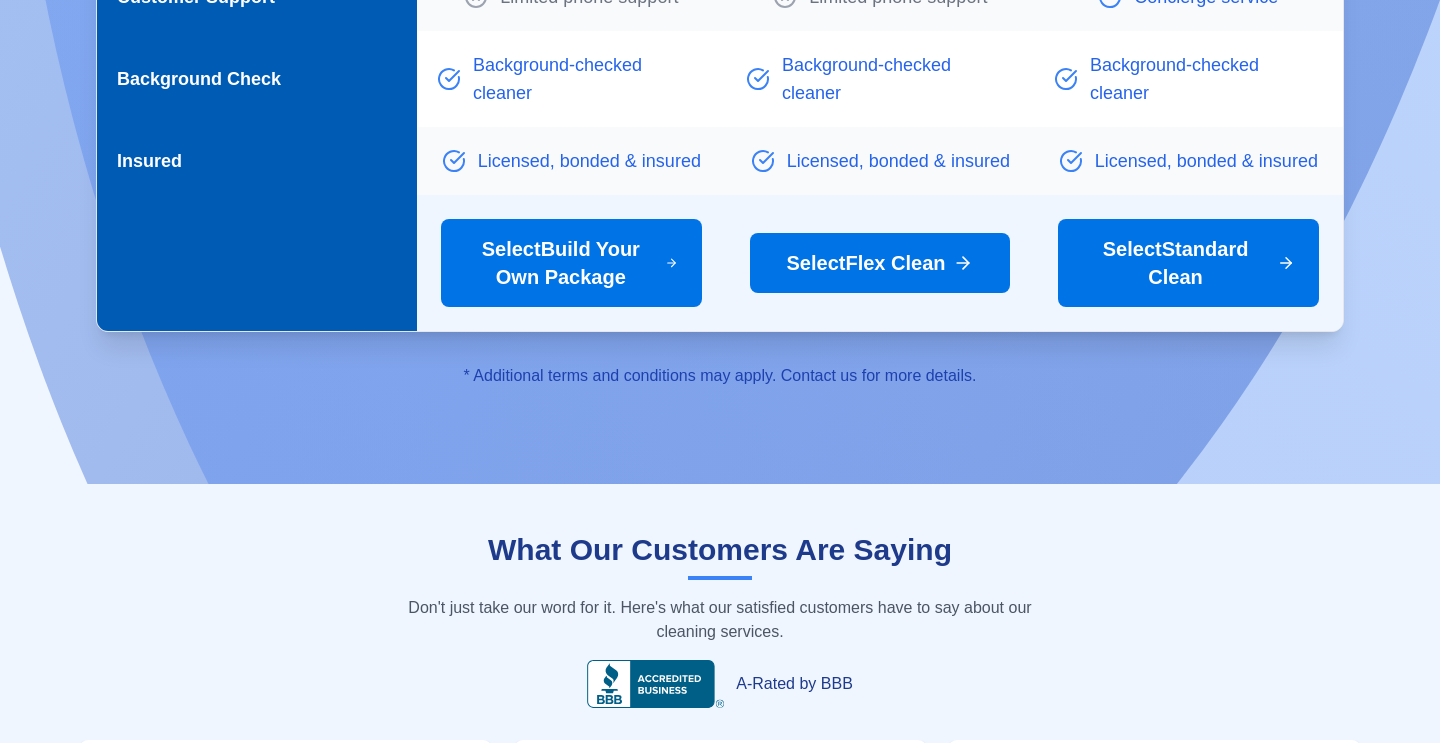 scroll, scrollTop: 3798, scrollLeft: 0, axis: vertical 